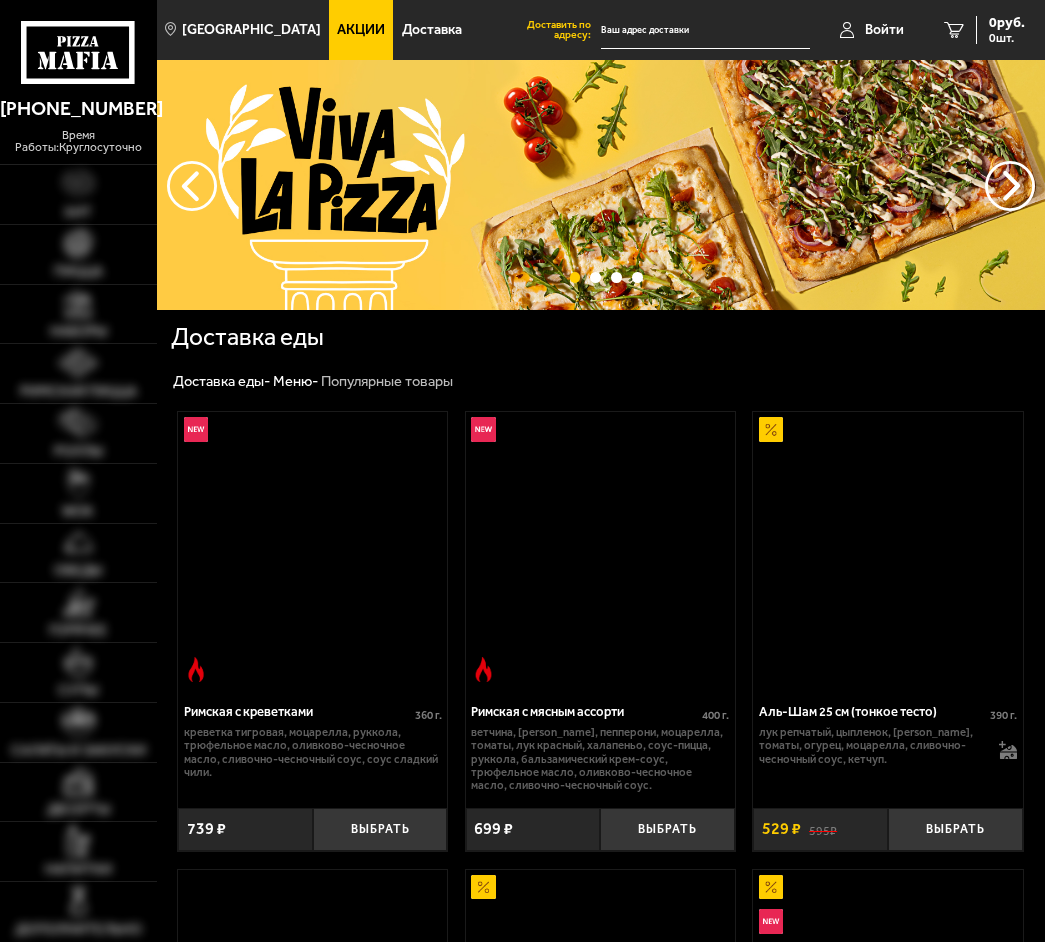 scroll, scrollTop: 0, scrollLeft: 0, axis: both 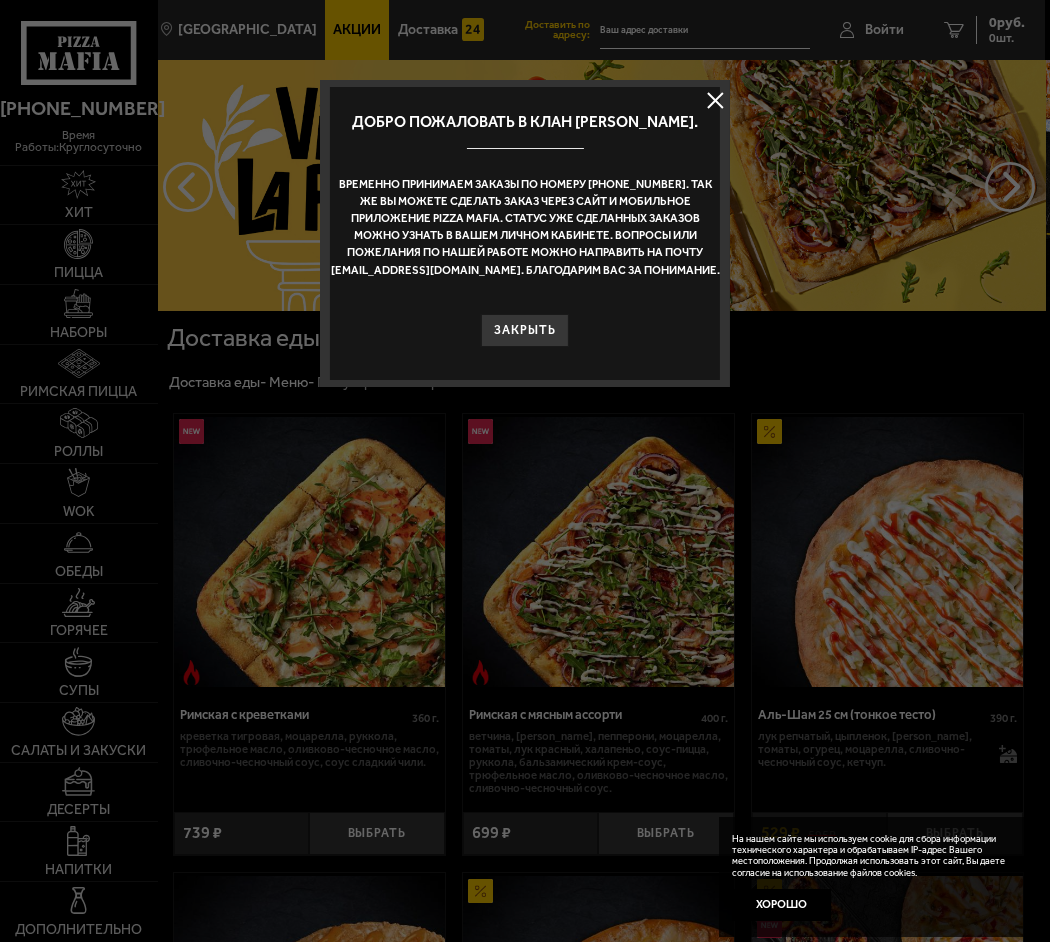 click at bounding box center [715, 100] 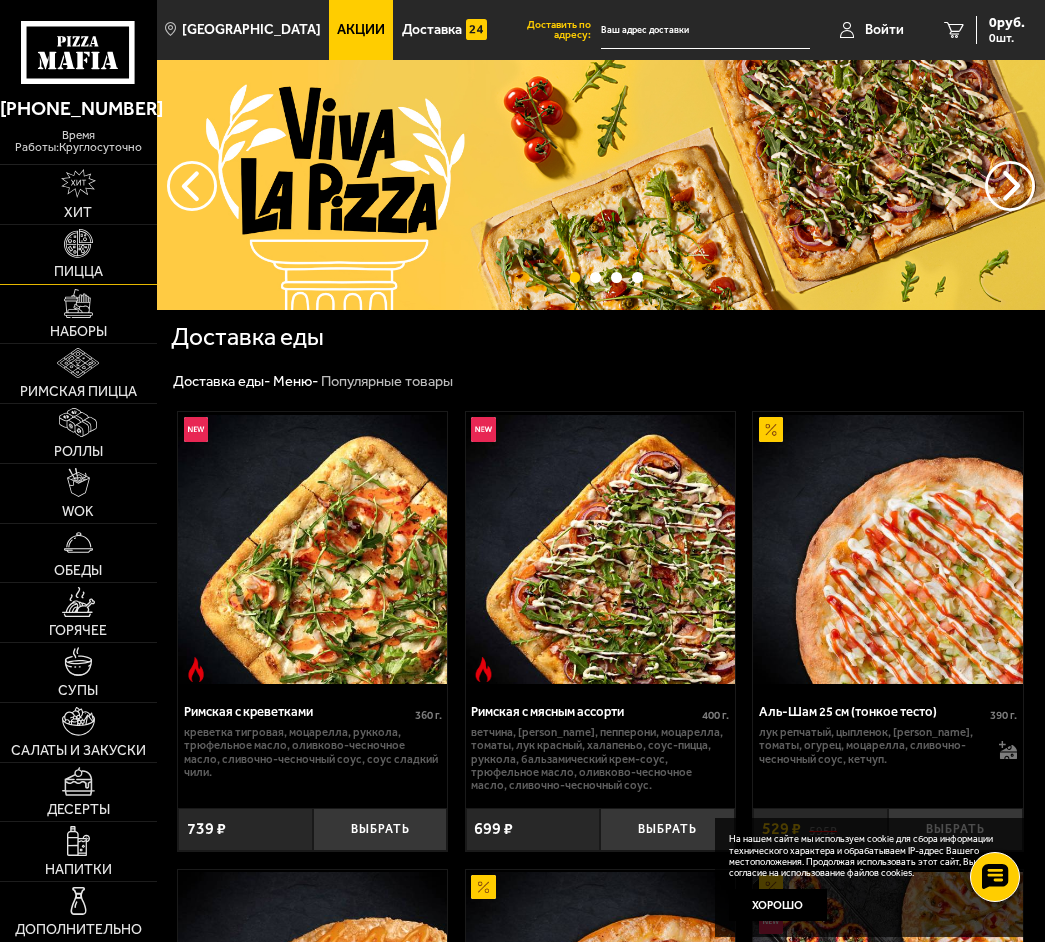 click at bounding box center [78, 243] 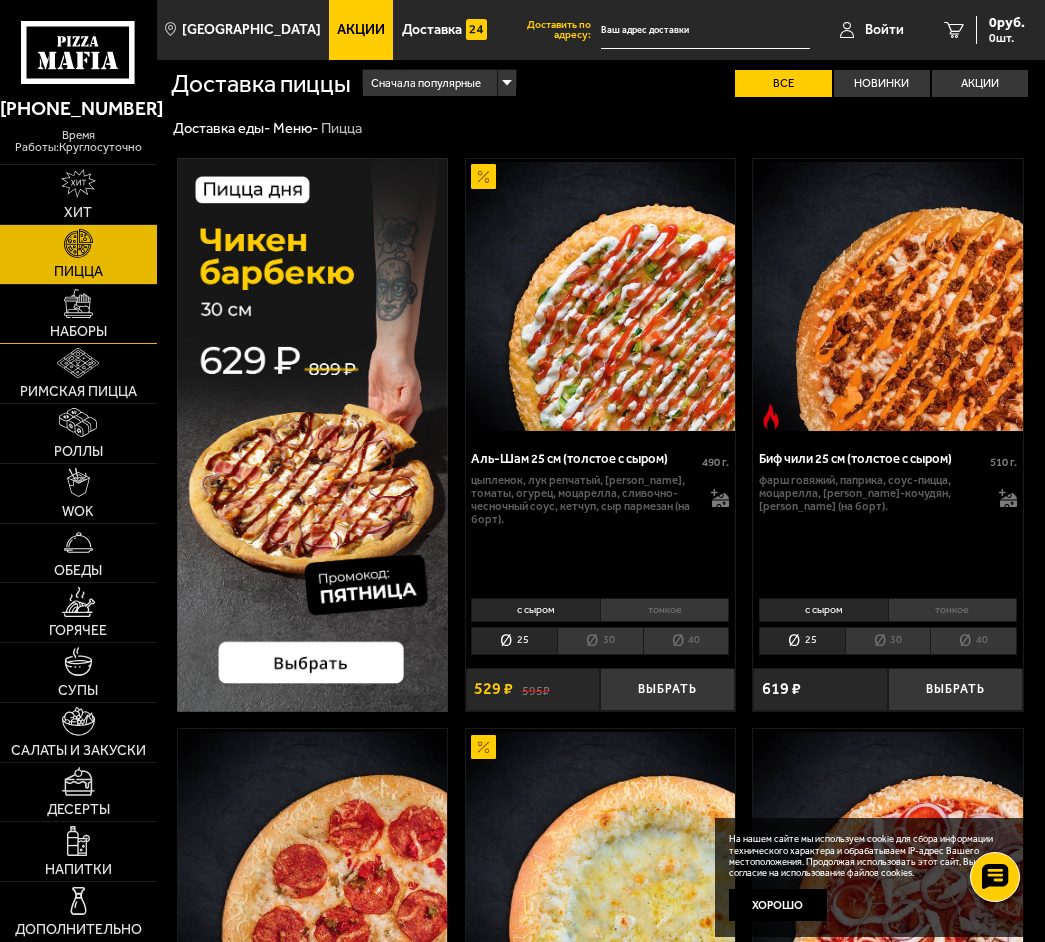 click on "Наборы" at bounding box center [78, 314] 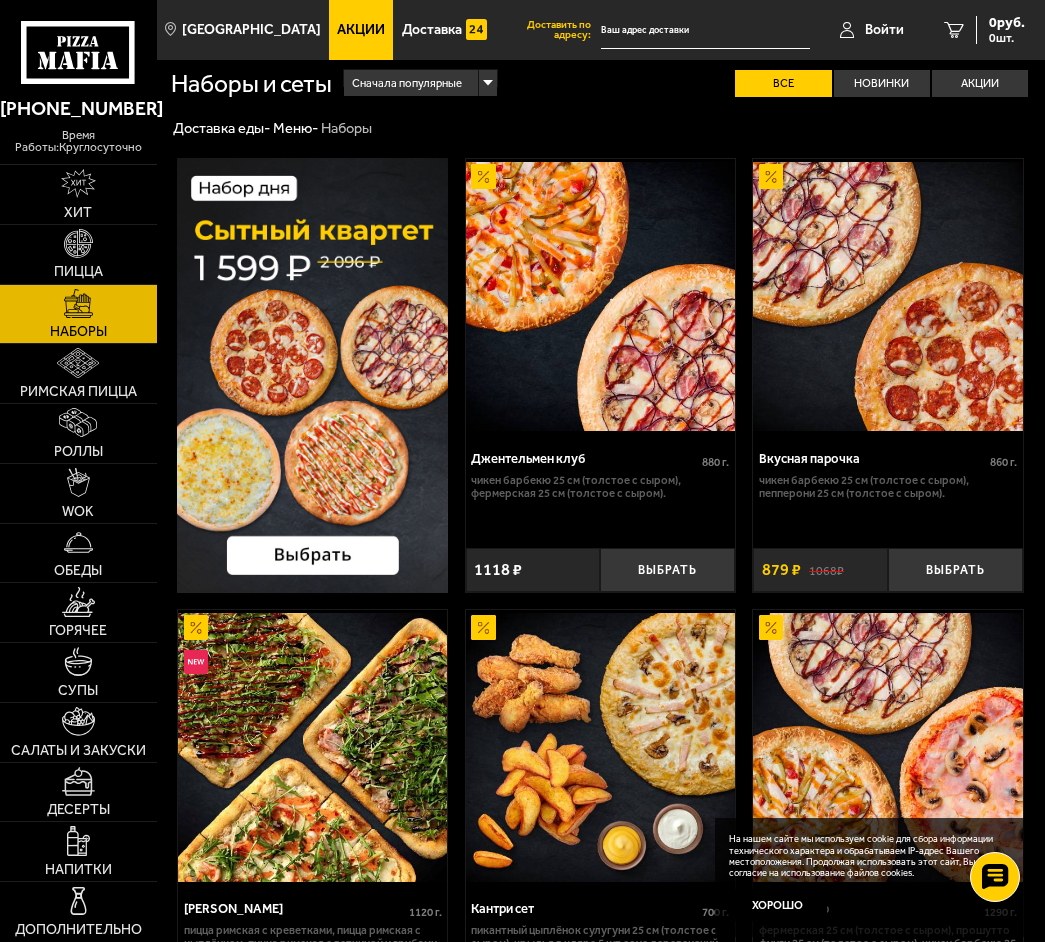click at bounding box center (312, 375) 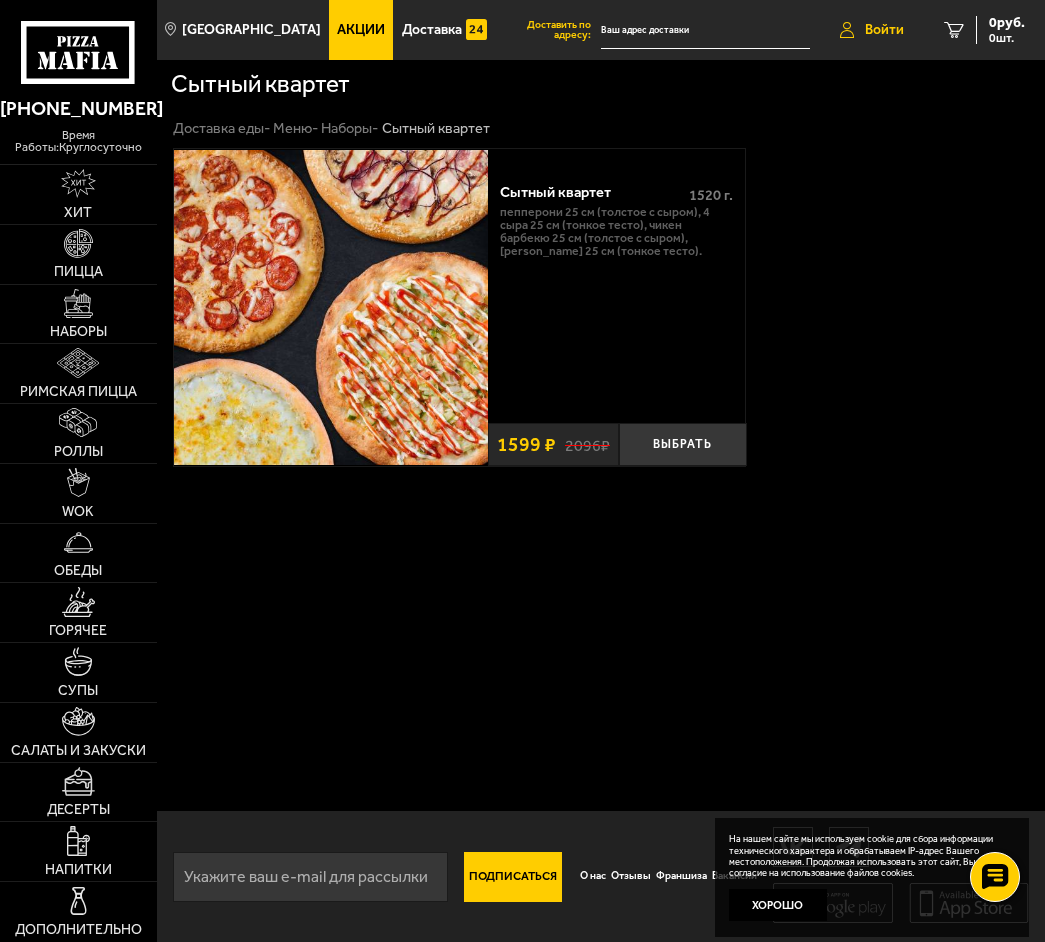 click on "Войти" at bounding box center (872, 30) 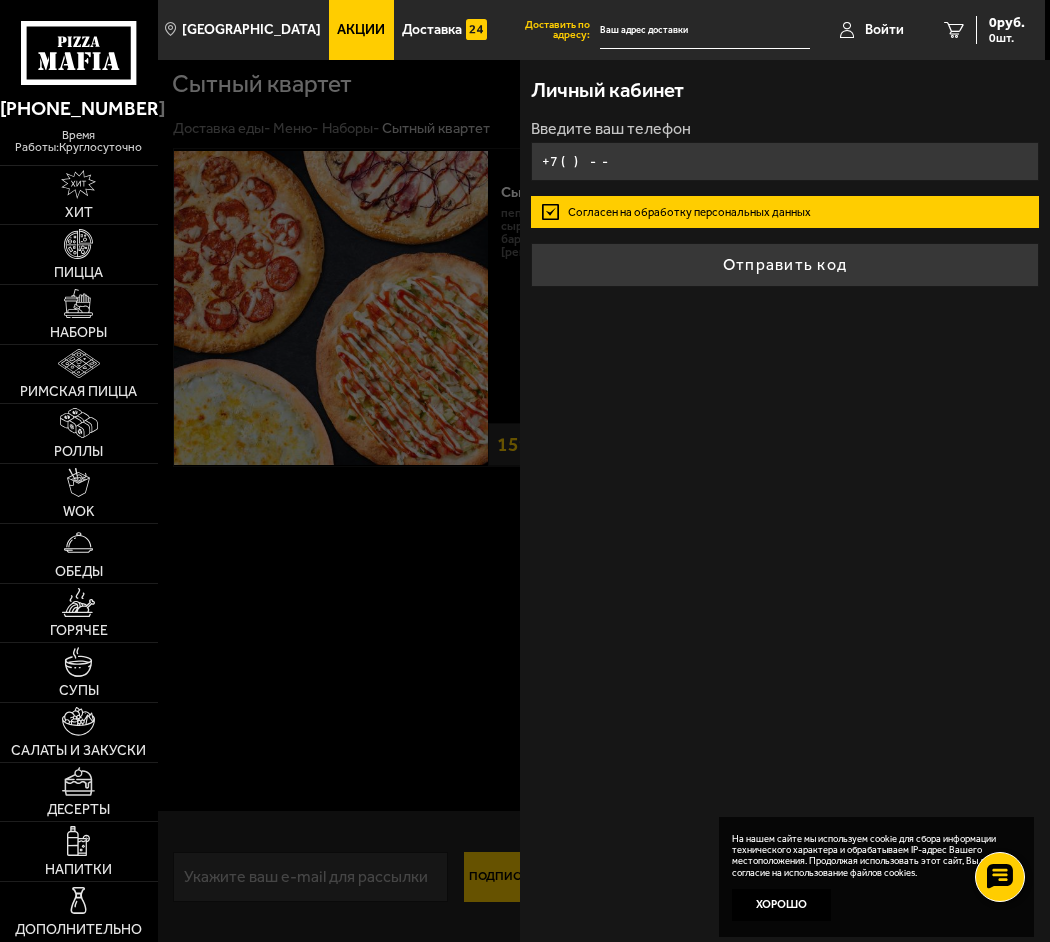 click on "+7 (   )    -  -" at bounding box center (785, 161) 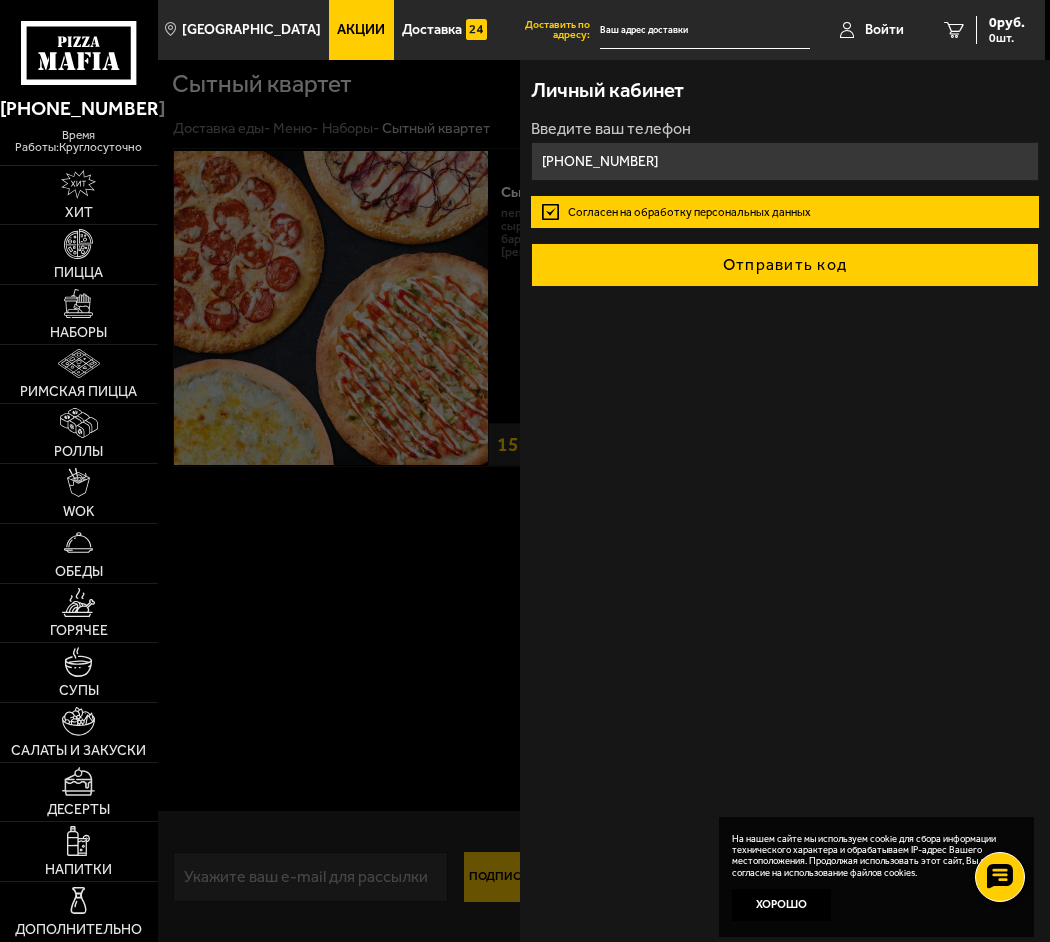 type on "[PHONE_NUMBER]" 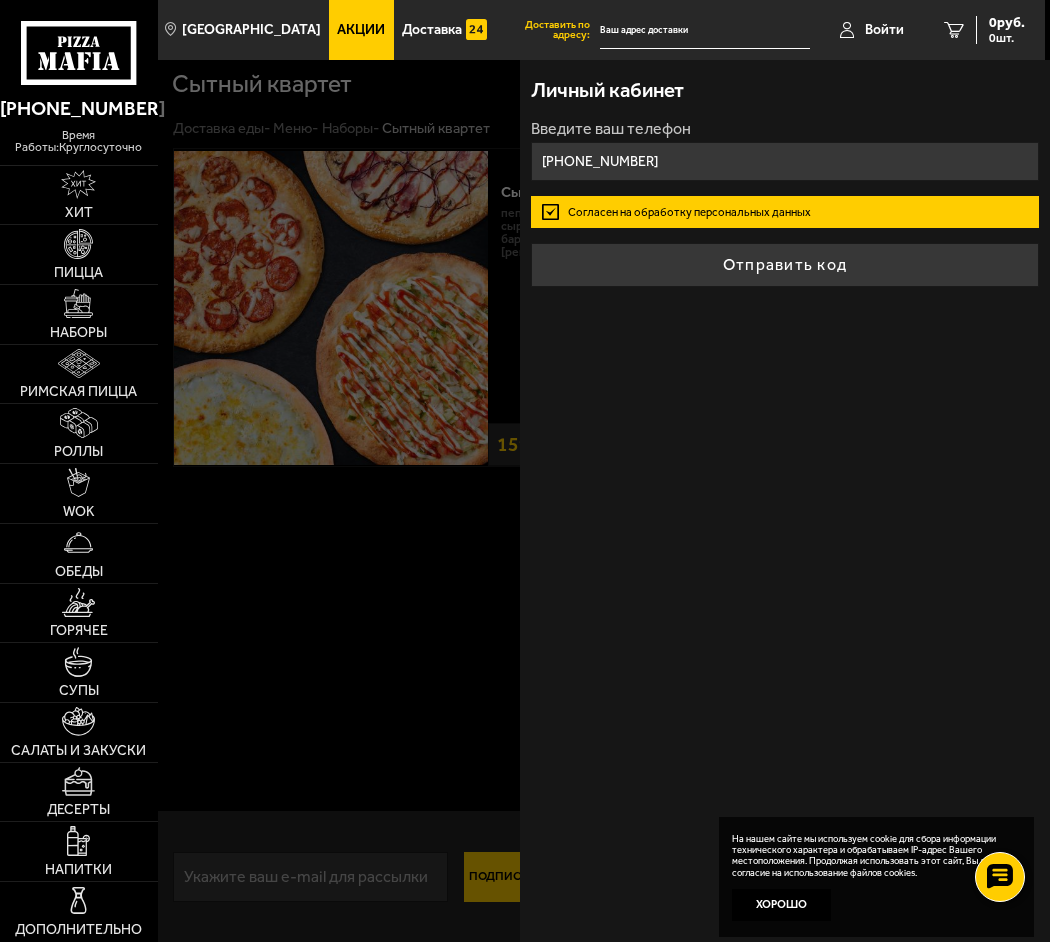 click on "Отправить код" at bounding box center [785, 265] 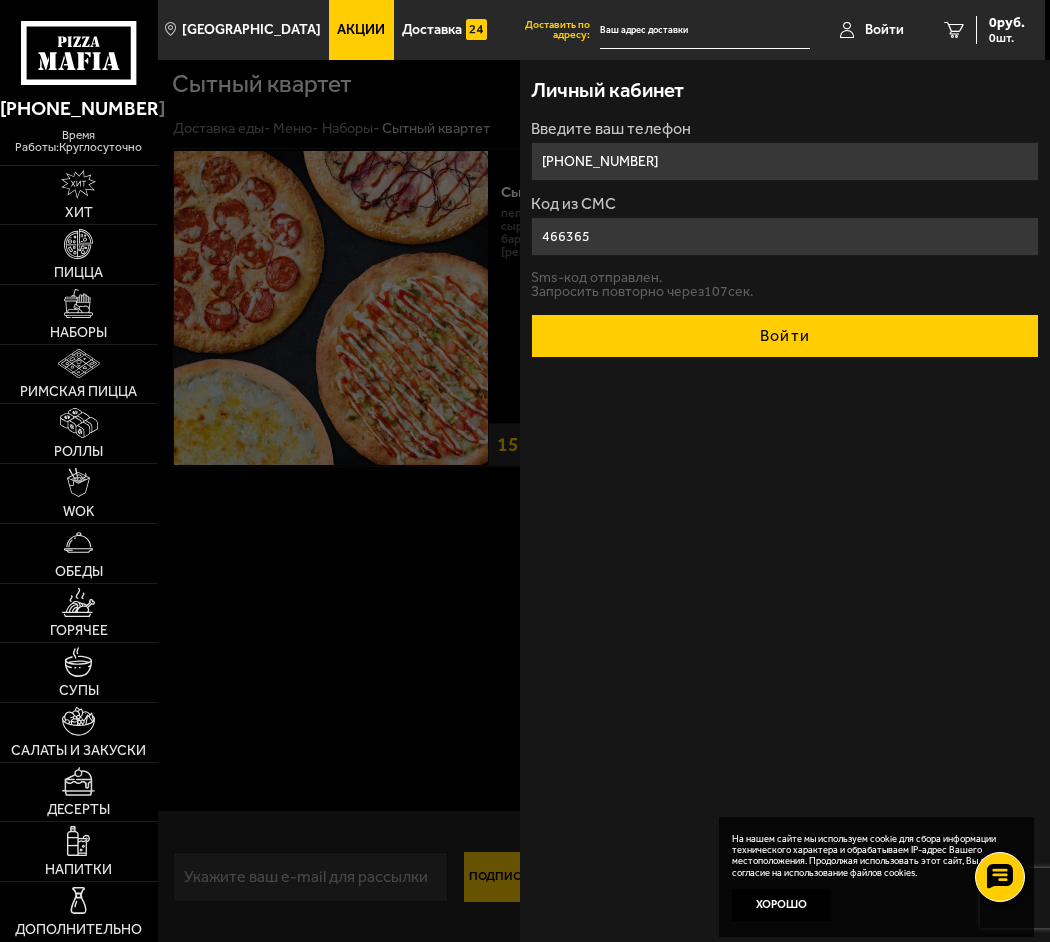 type on "466365" 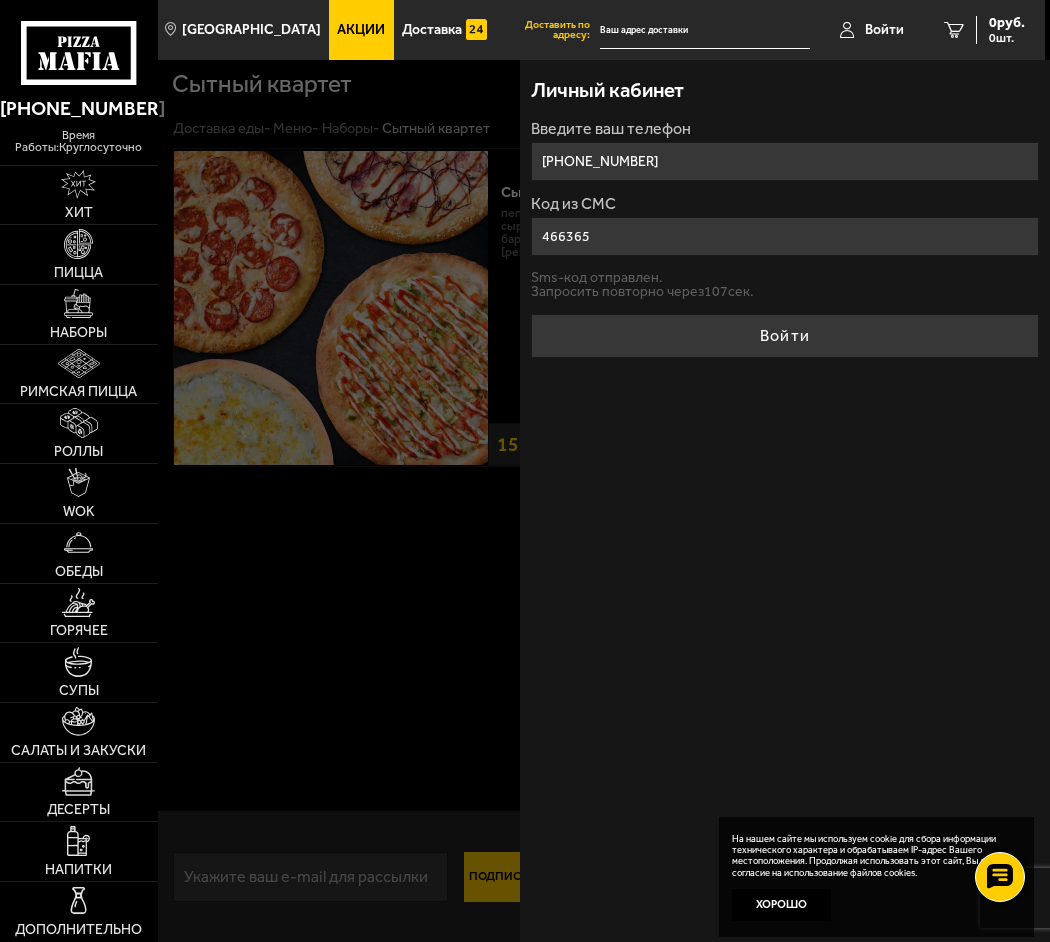 click on "Войти" at bounding box center (785, 336) 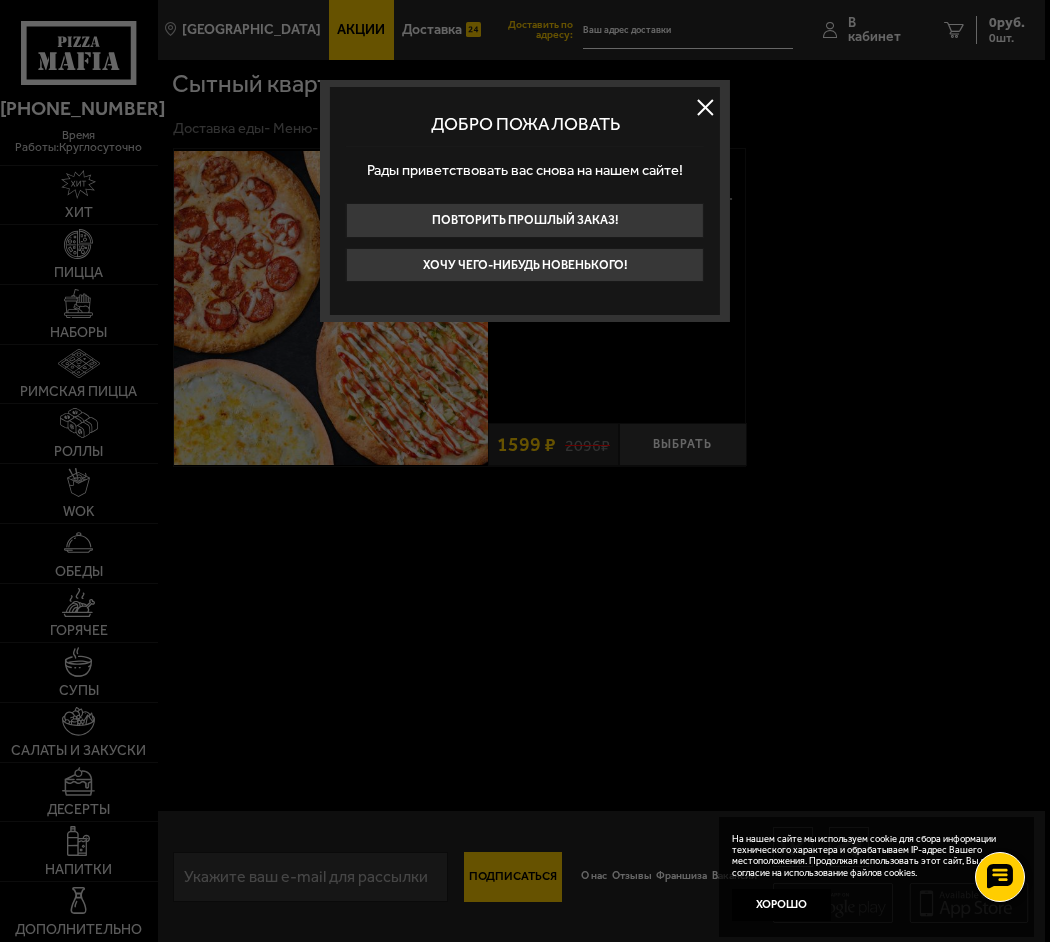 click at bounding box center [705, 107] 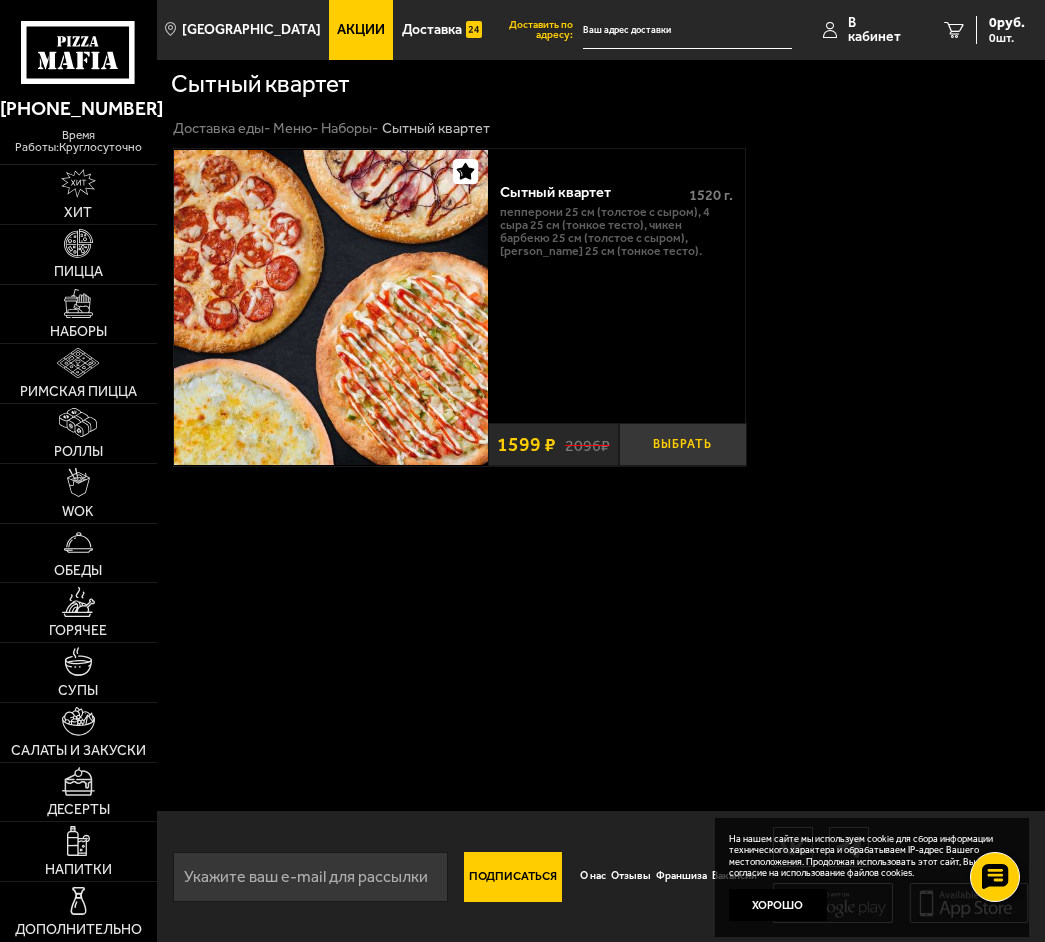 click on "Выбрать" at bounding box center (683, 444) 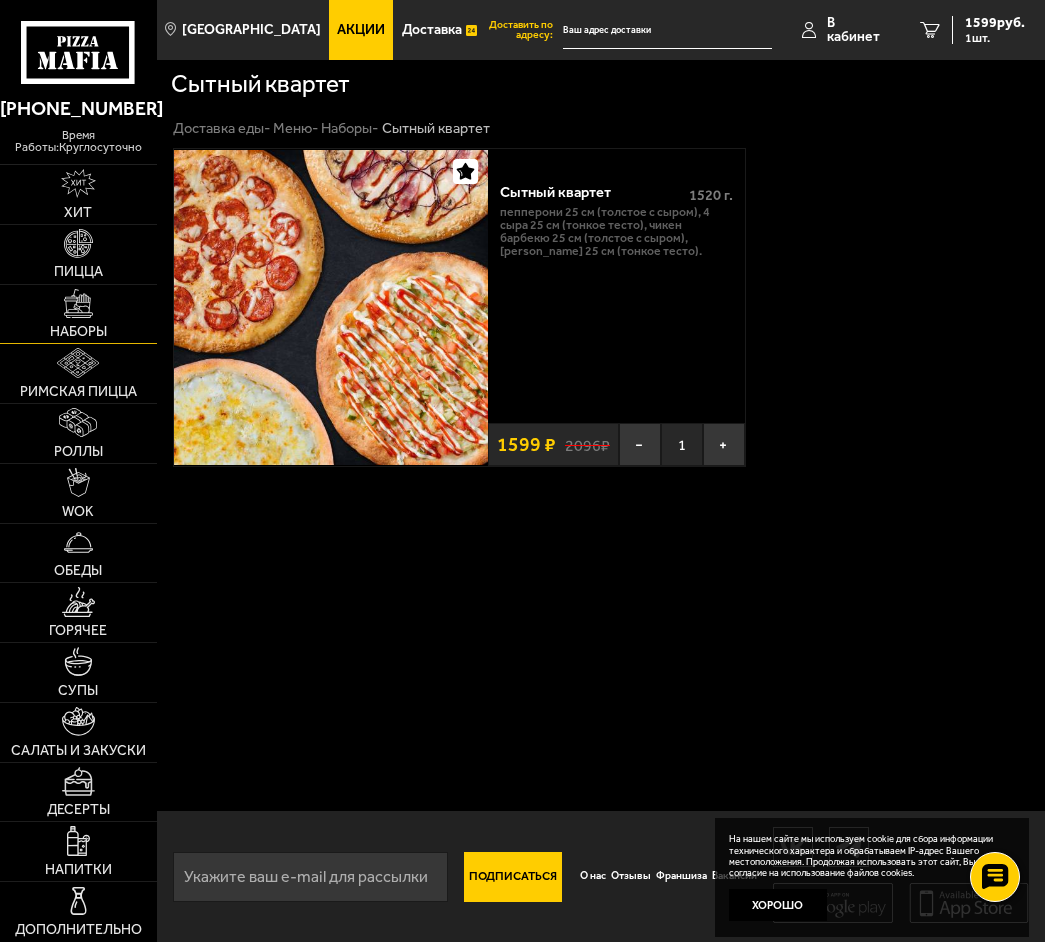 click at bounding box center [78, 303] 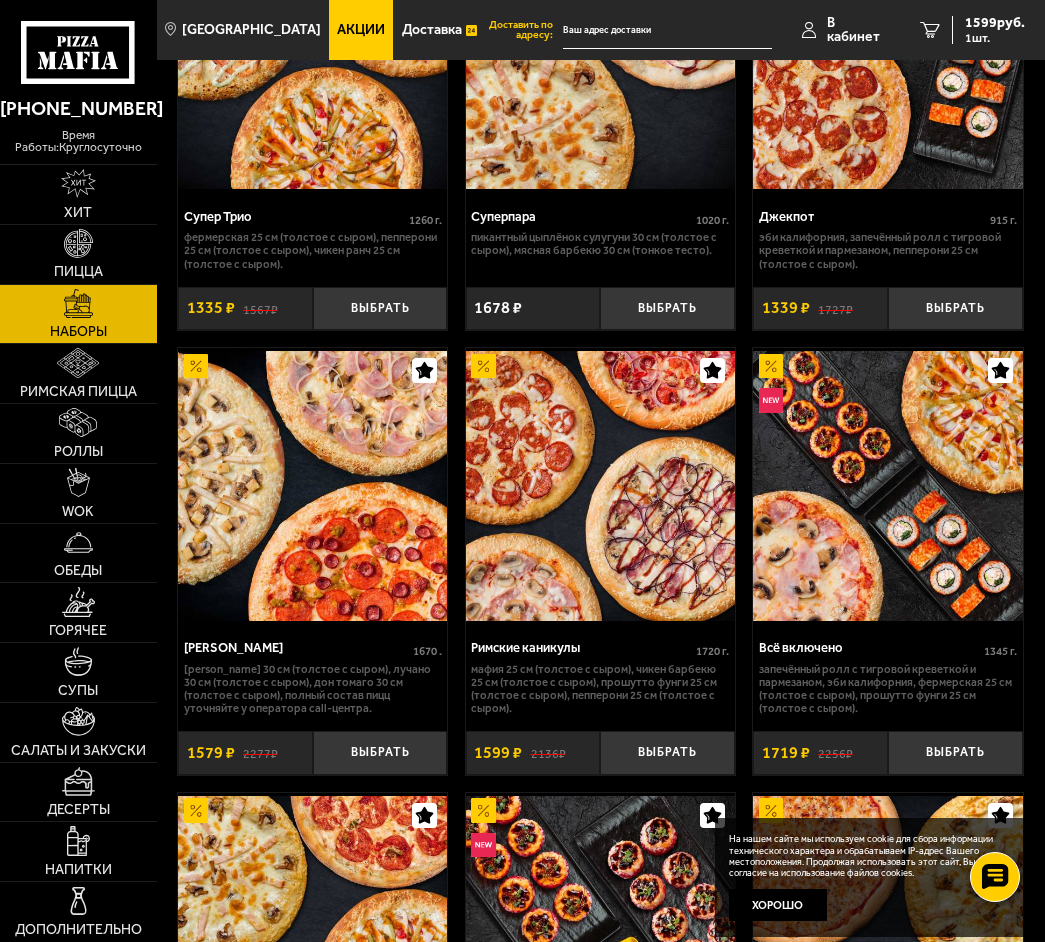 scroll, scrollTop: 2000, scrollLeft: 0, axis: vertical 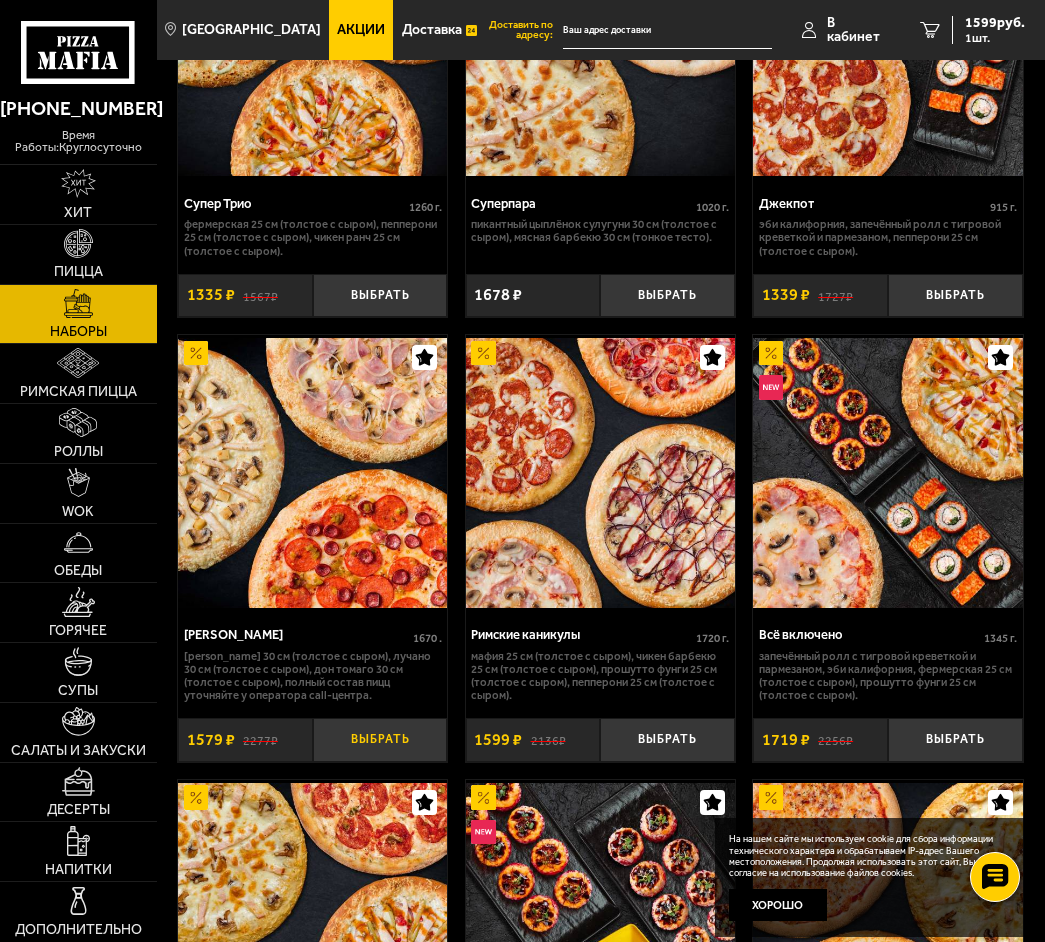 click on "Выбрать" at bounding box center (380, 739) 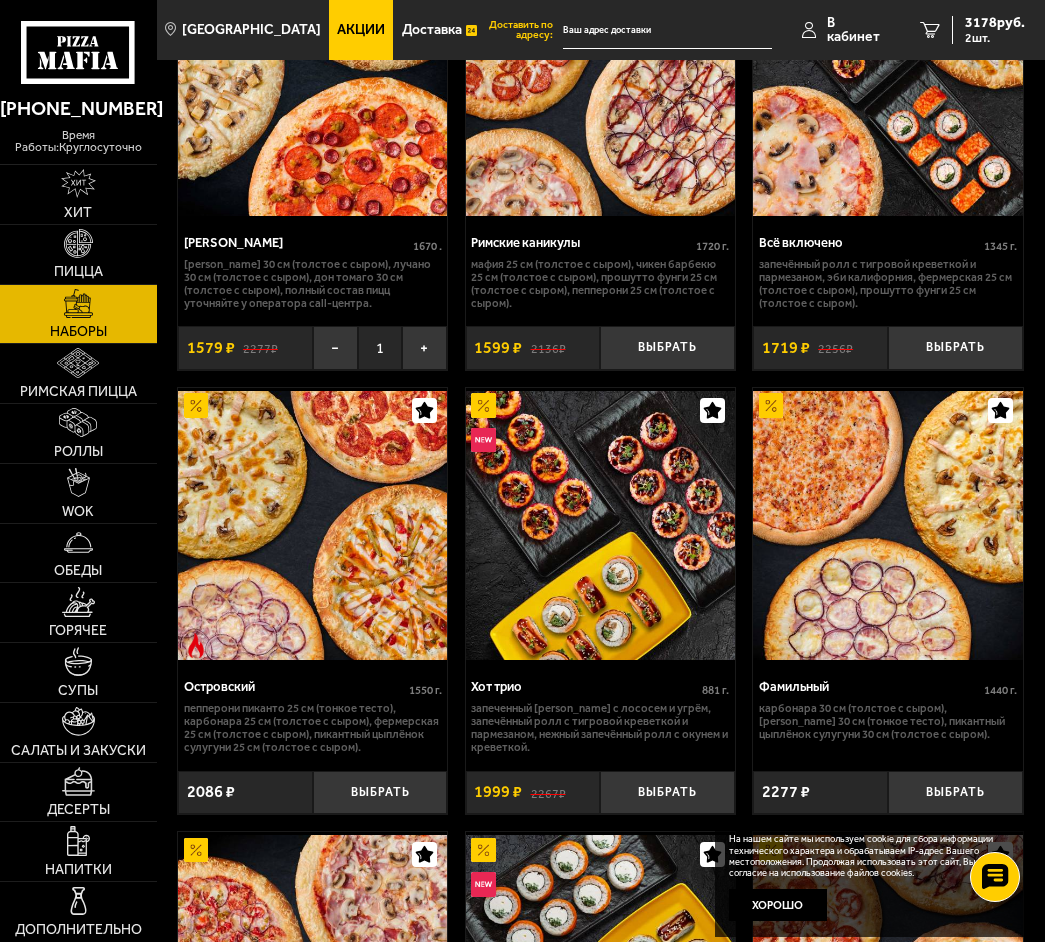 scroll, scrollTop: 2400, scrollLeft: 0, axis: vertical 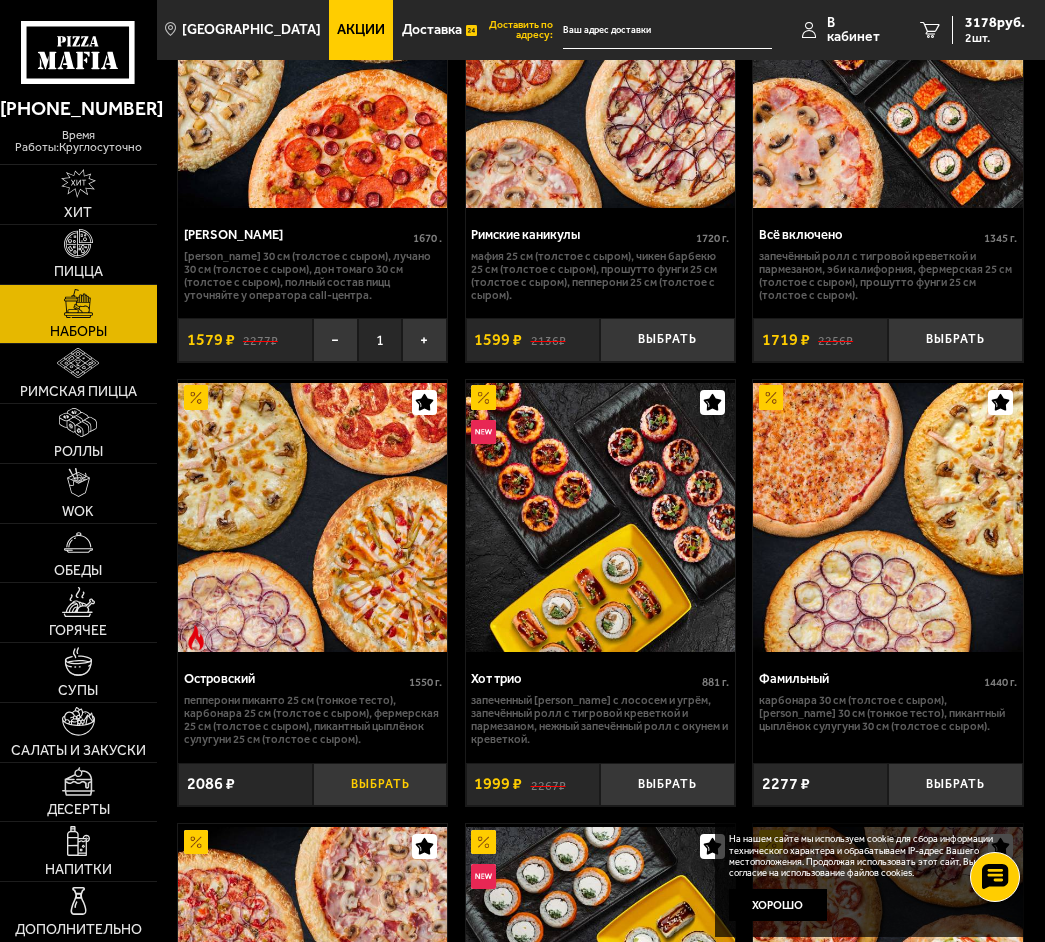 click on "Выбрать" at bounding box center [380, 784] 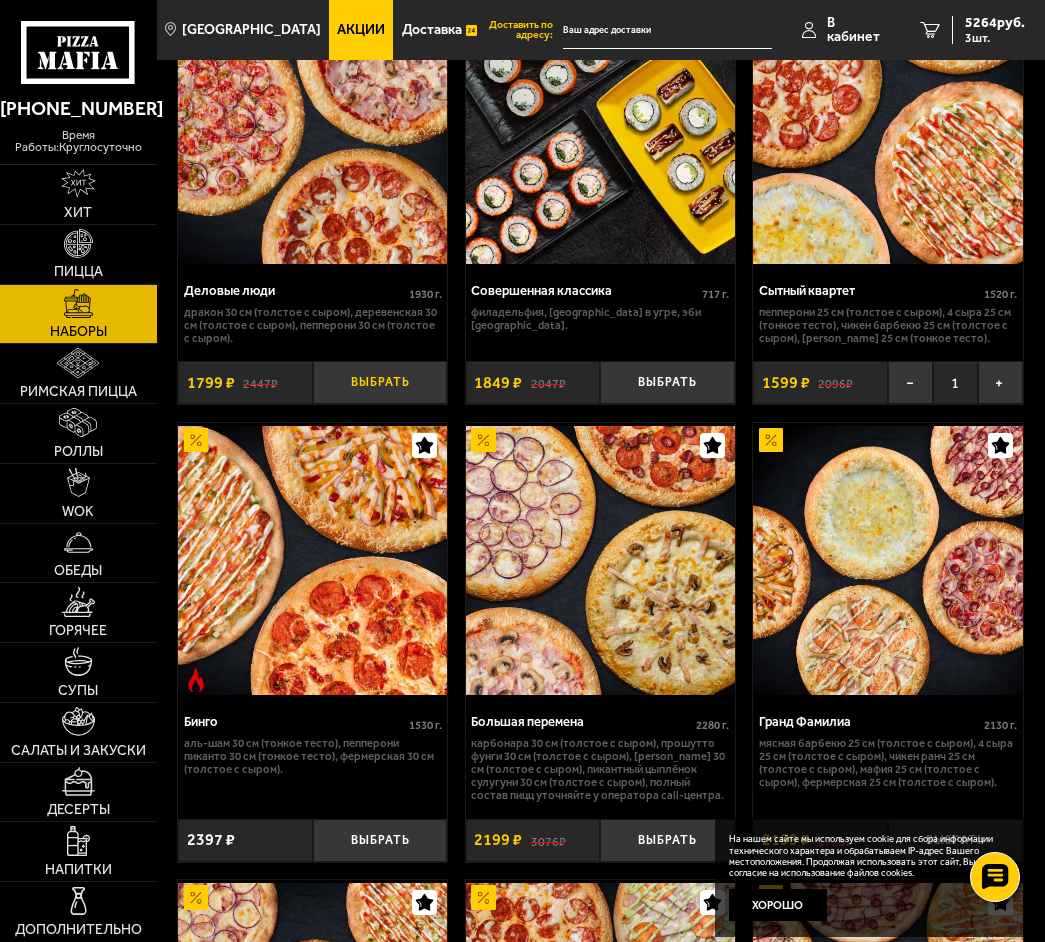 scroll, scrollTop: 3300, scrollLeft: 0, axis: vertical 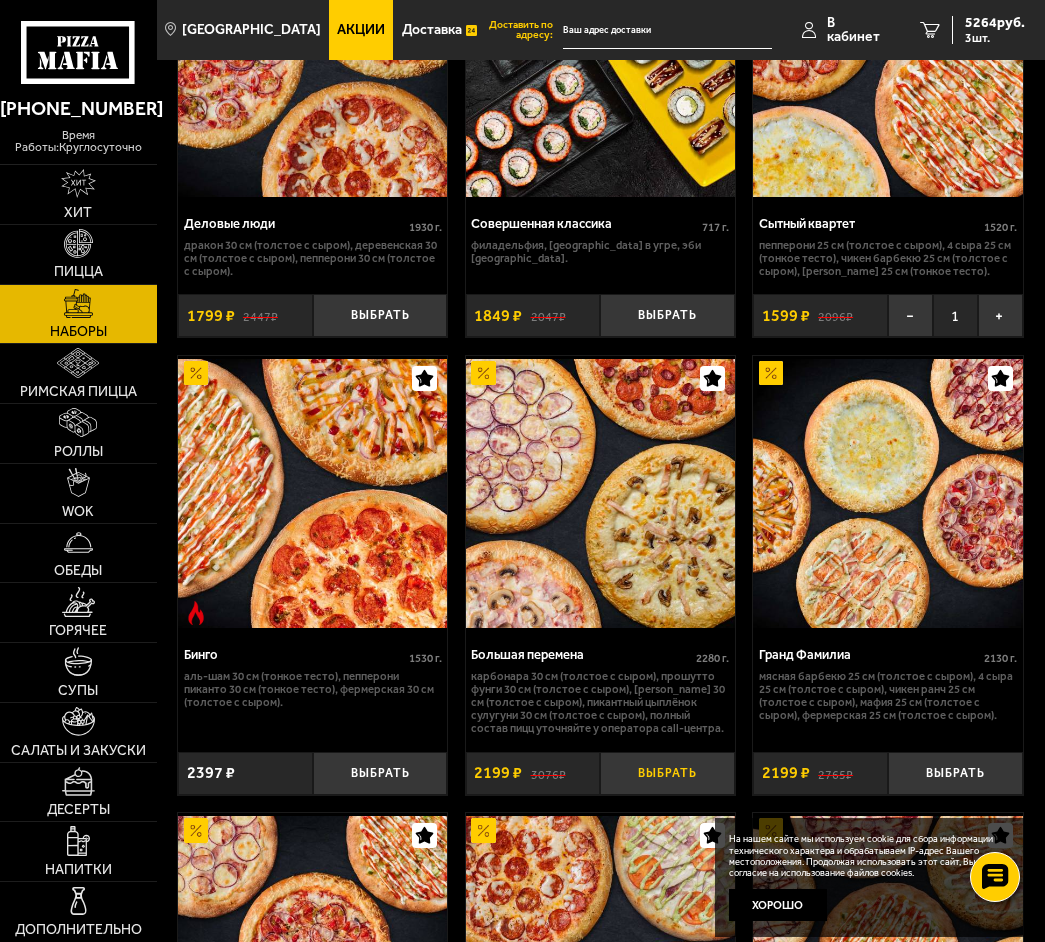click on "Выбрать" at bounding box center [667, 773] 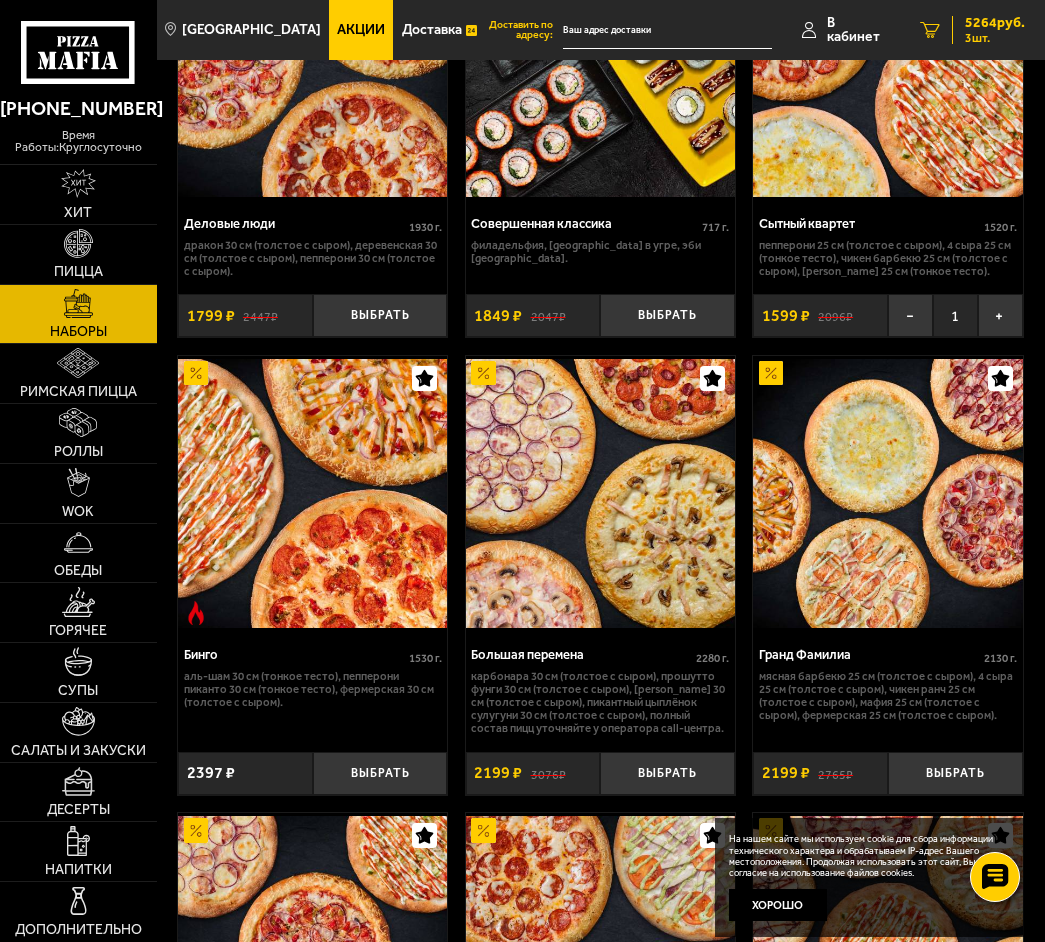 click on "5264  руб." at bounding box center (995, 23) 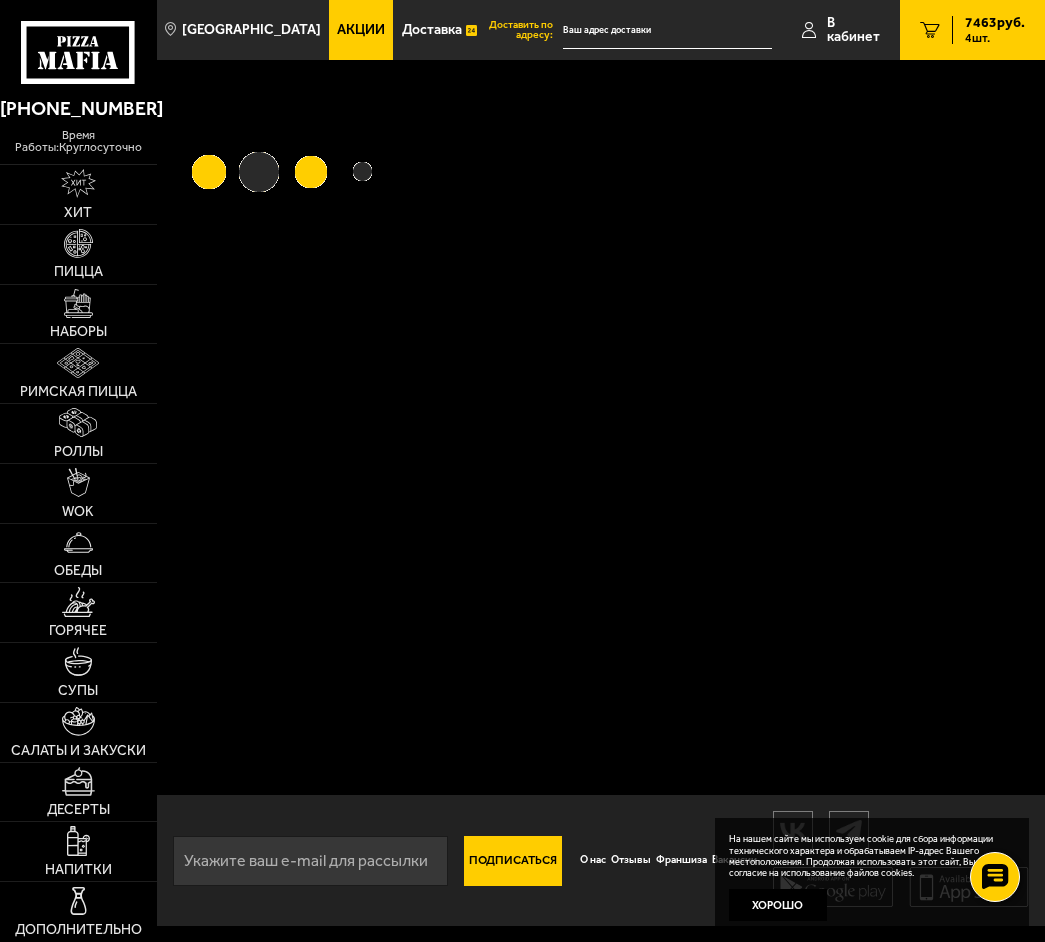 scroll, scrollTop: 0, scrollLeft: 0, axis: both 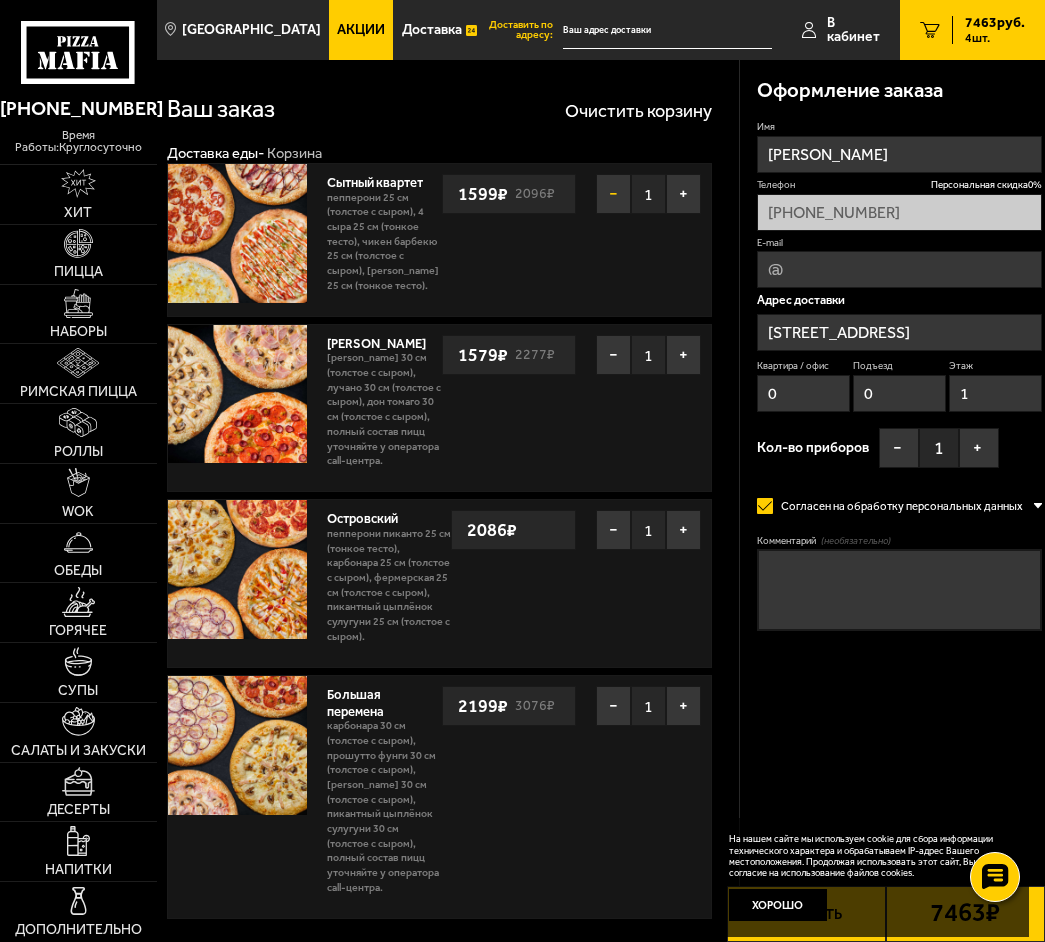 click on "−" at bounding box center [613, 194] 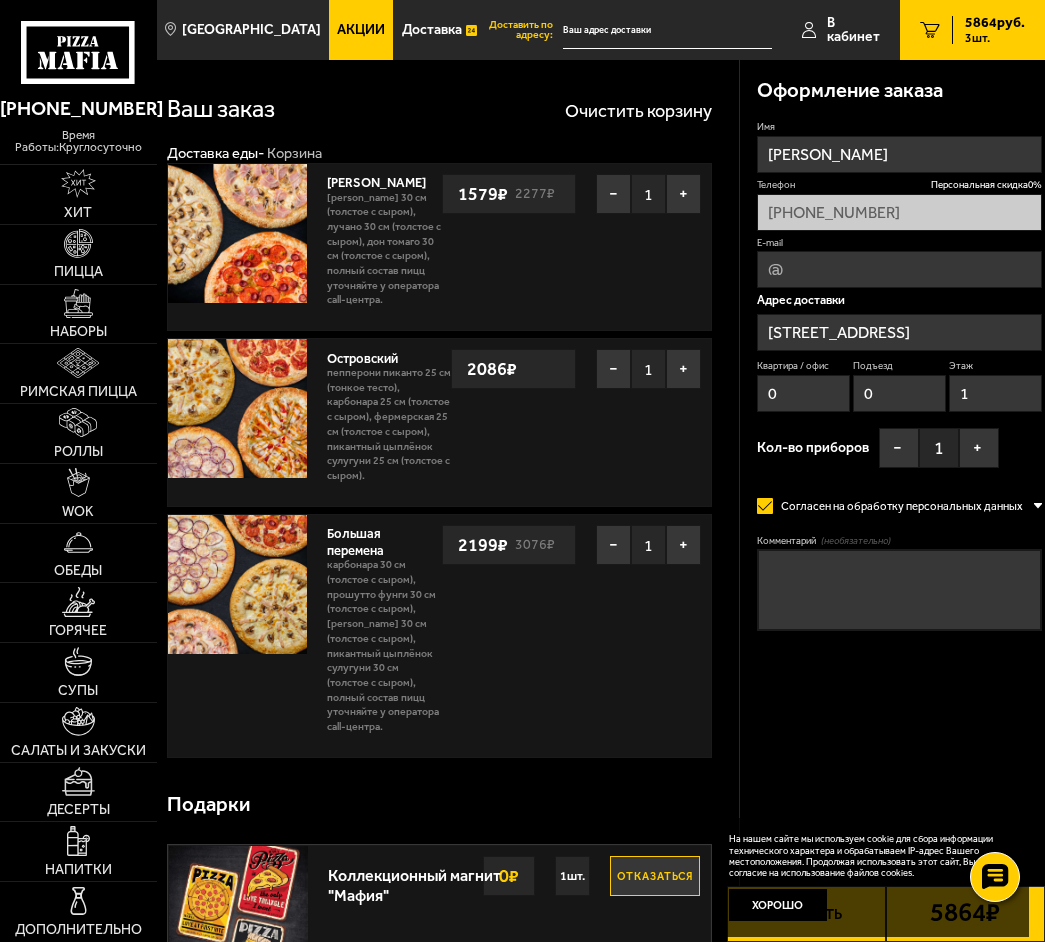 click on "−" at bounding box center (613, 194) 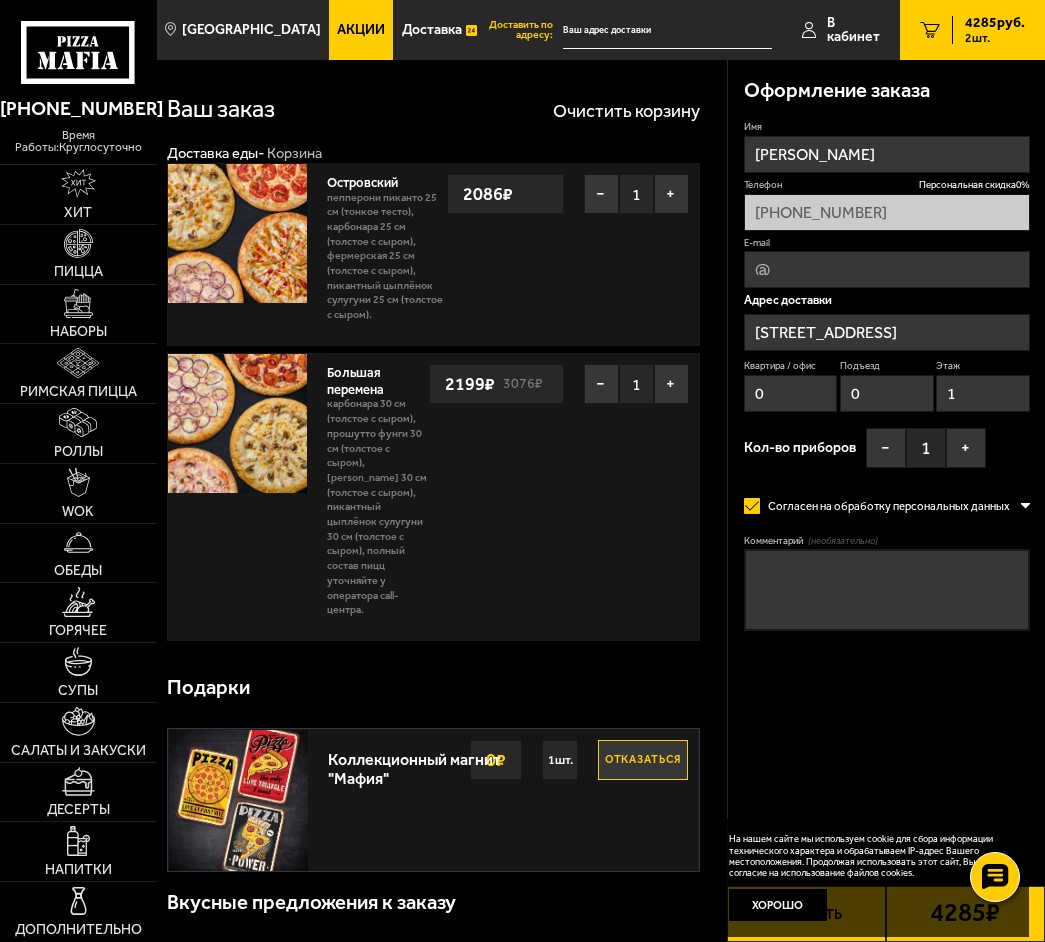 click on "−" at bounding box center (601, 194) 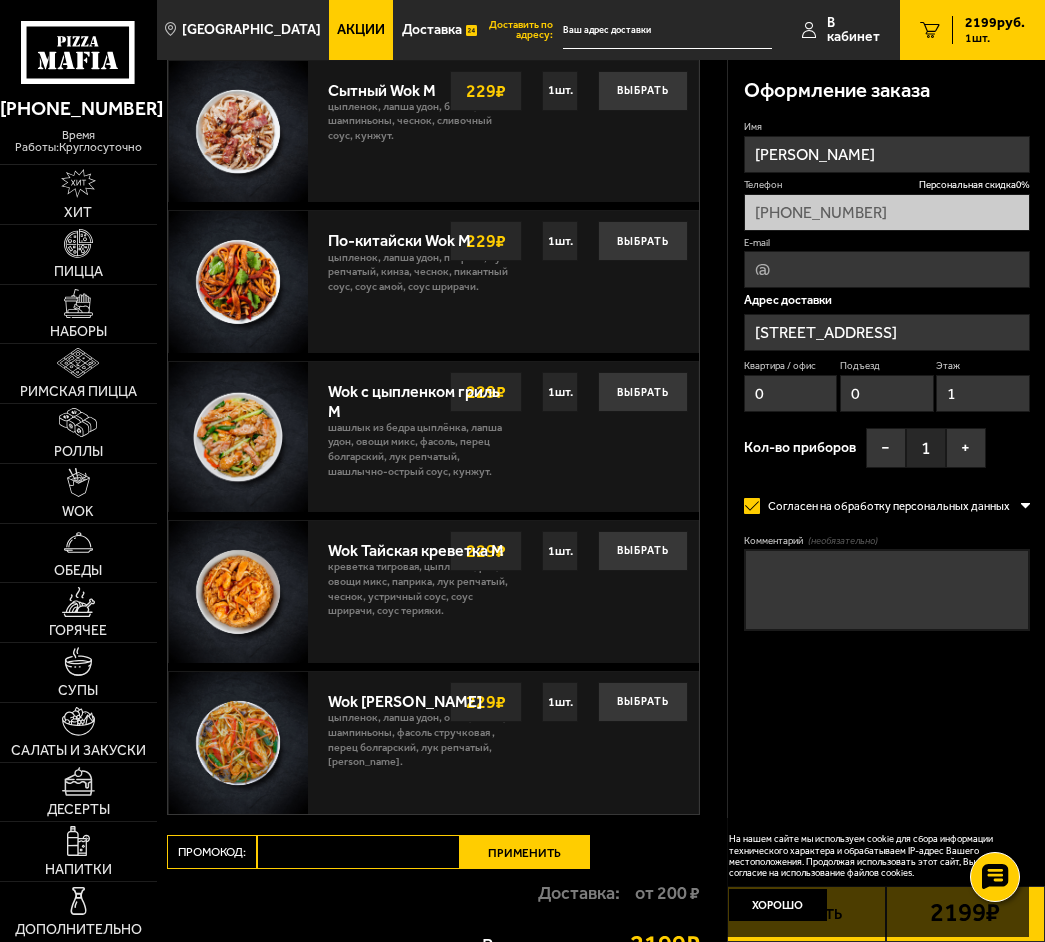 scroll, scrollTop: 900, scrollLeft: 0, axis: vertical 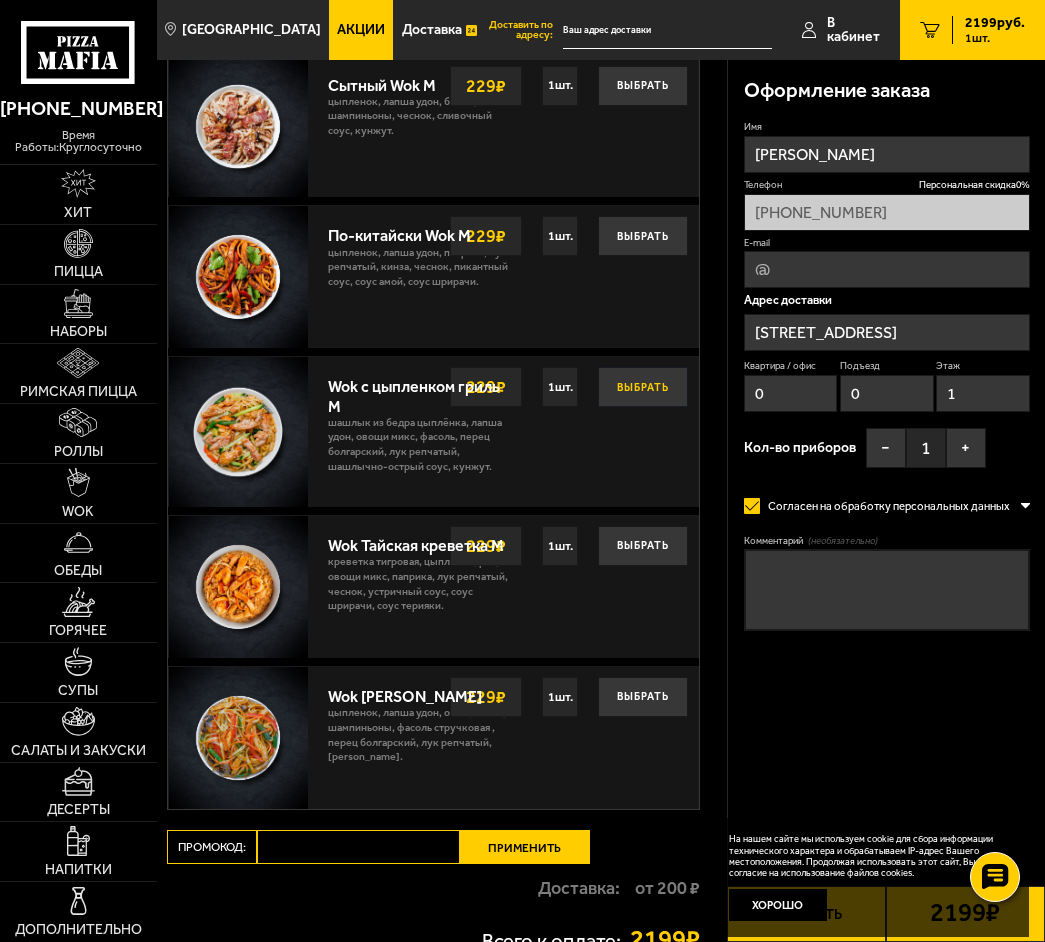 click on "Выбрать" at bounding box center [643, 387] 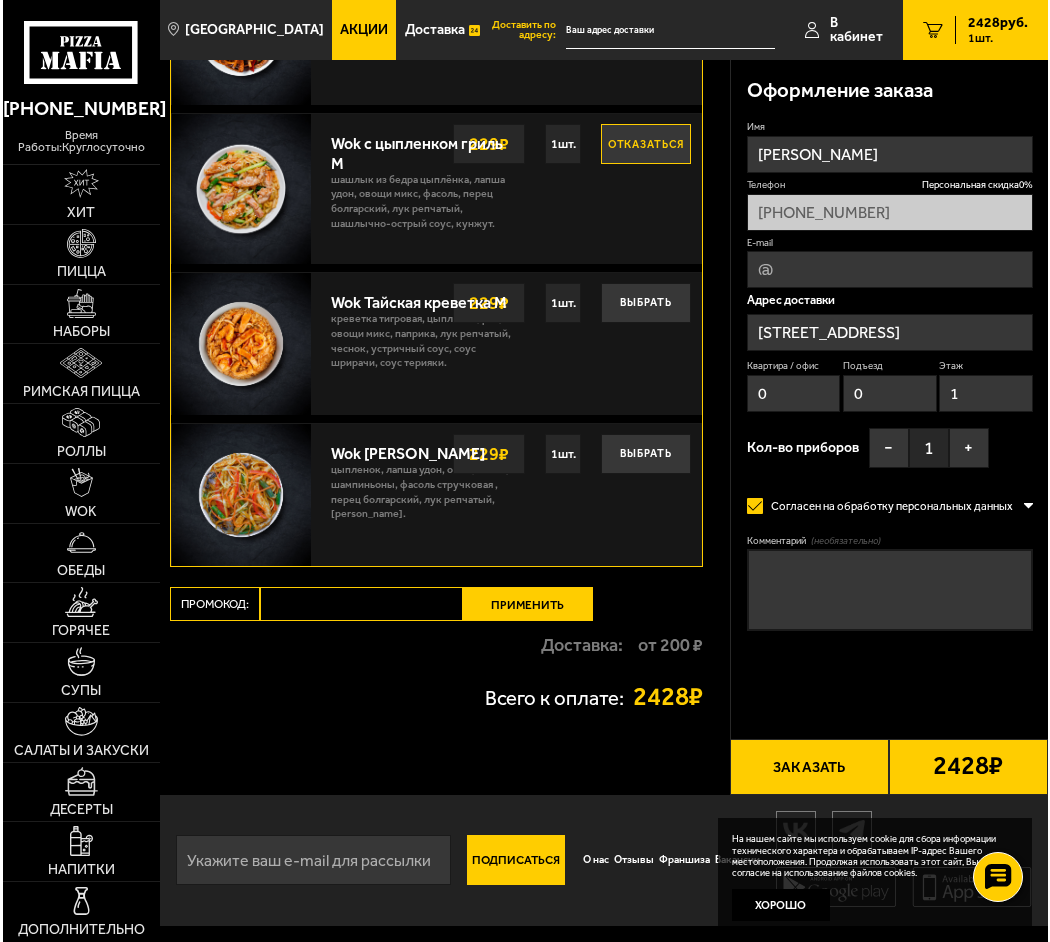 scroll, scrollTop: 1159, scrollLeft: 0, axis: vertical 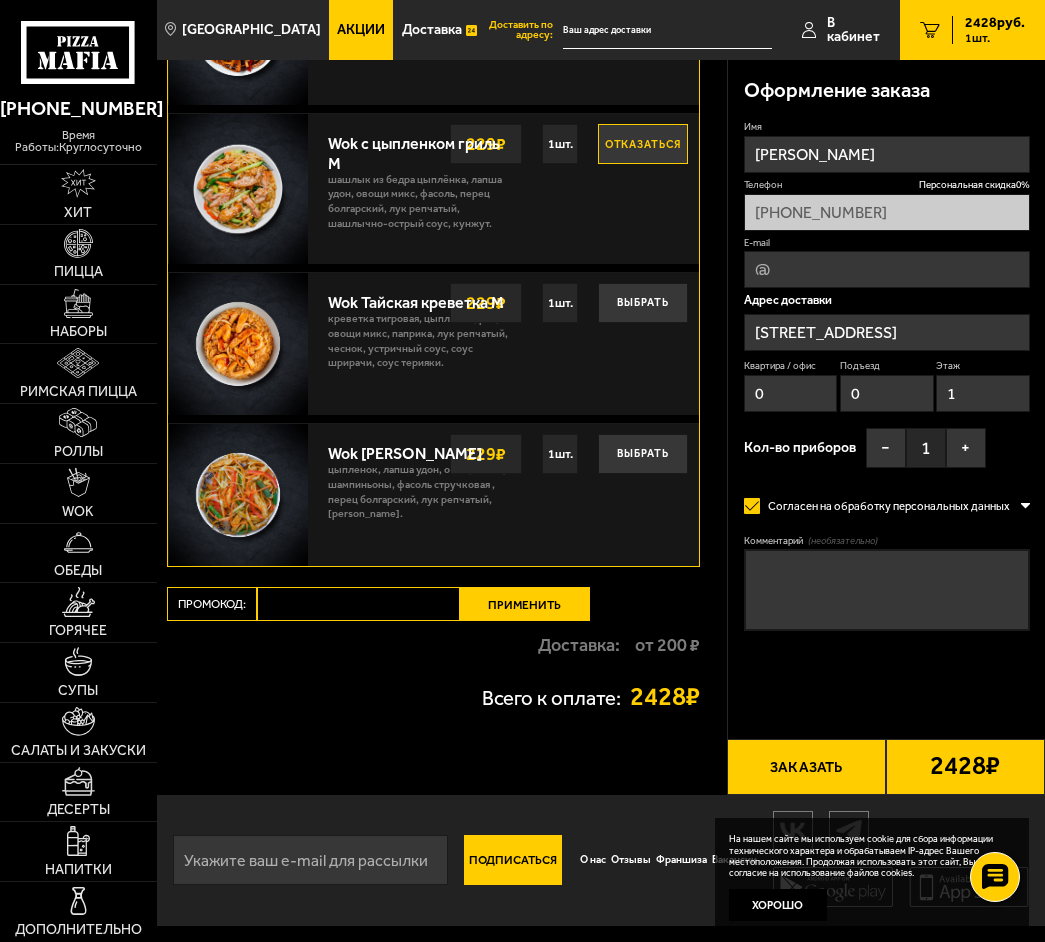 click on "[STREET_ADDRESS]" at bounding box center [887, 332] 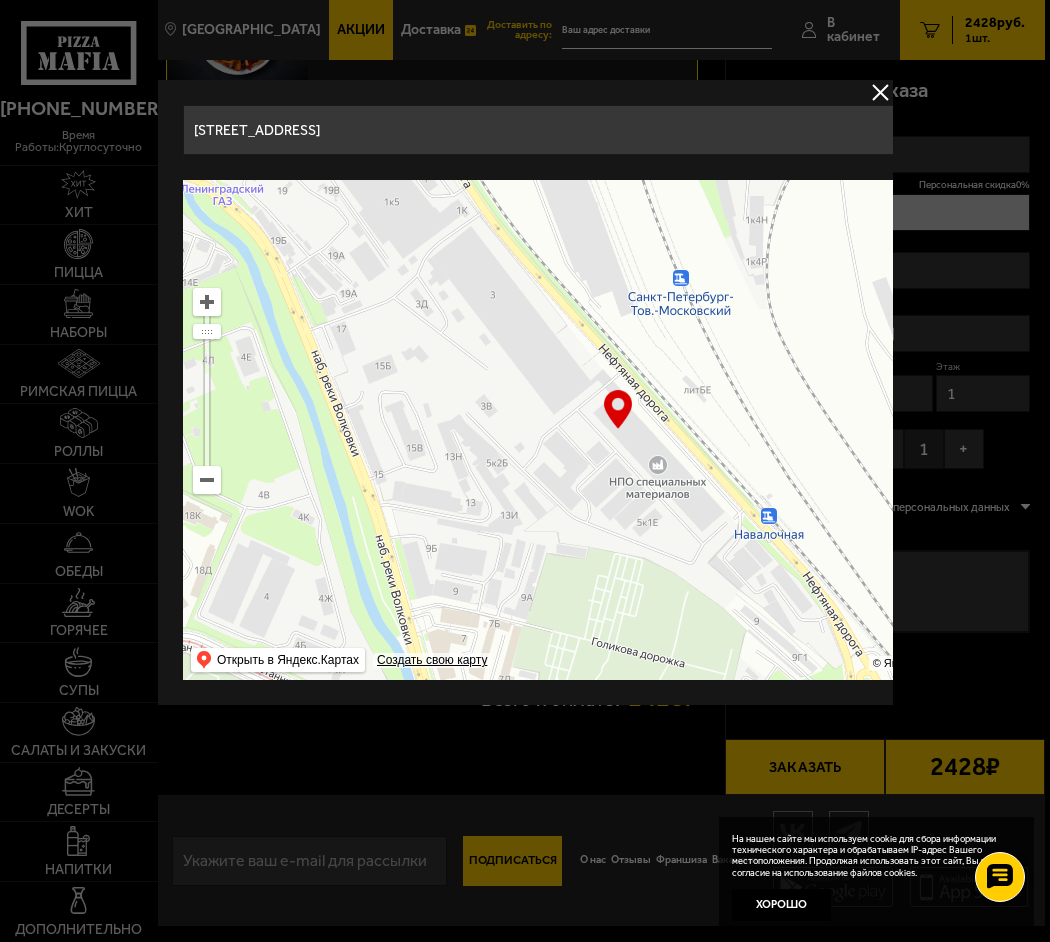 drag, startPoint x: 659, startPoint y: 428, endPoint x: 565, endPoint y: 604, distance: 199.52945 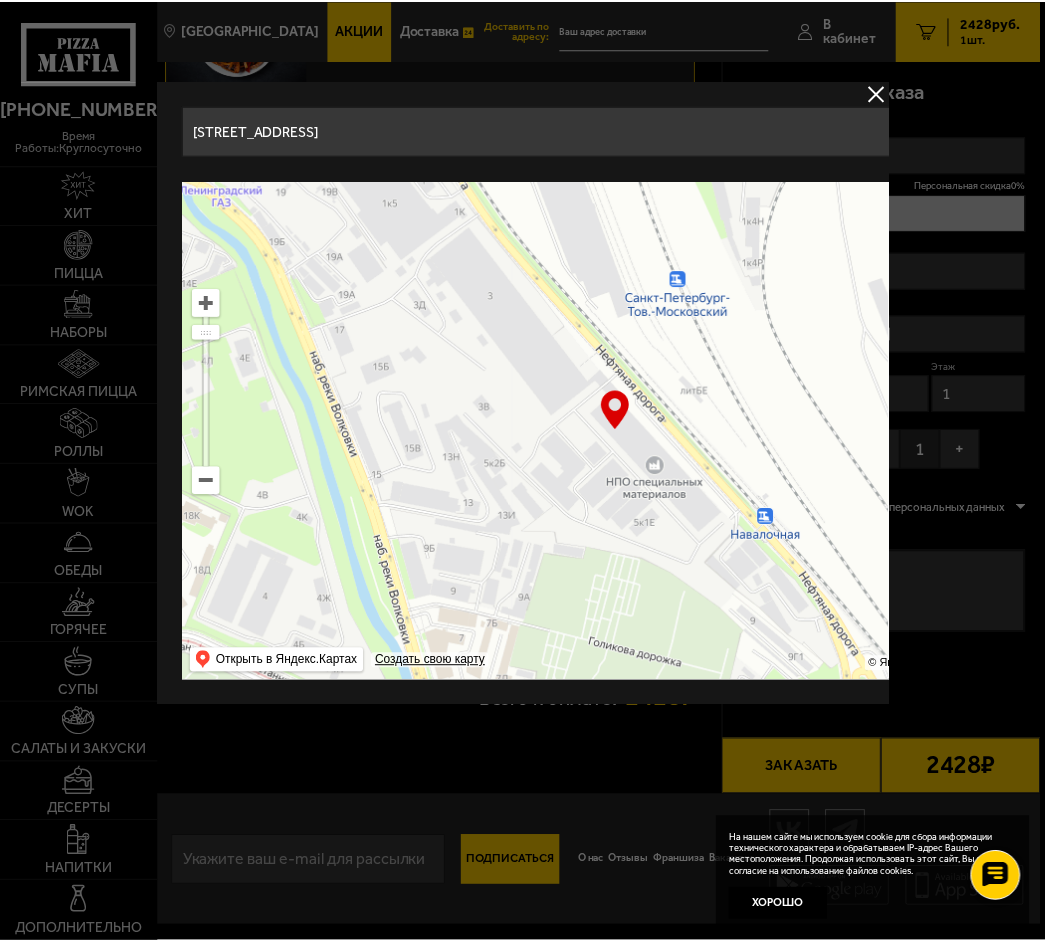 scroll, scrollTop: 1145, scrollLeft: 0, axis: vertical 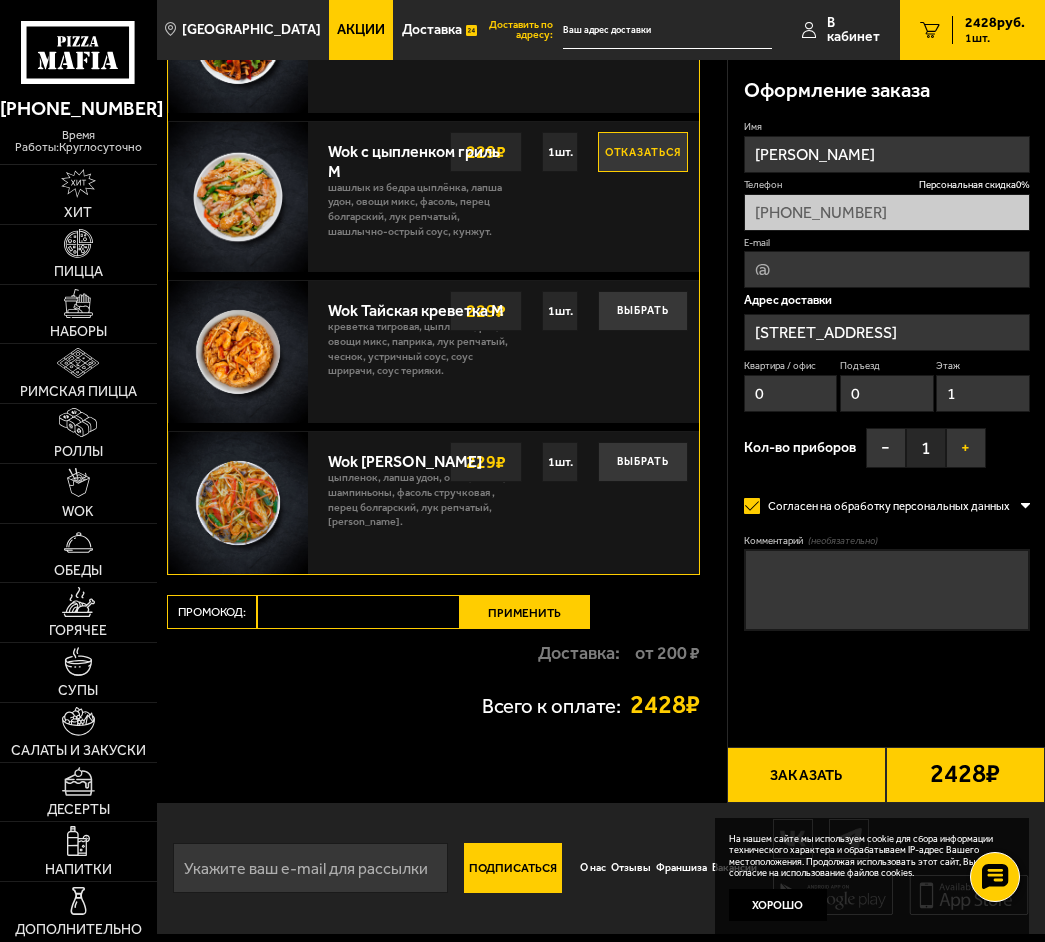 click on "+" at bounding box center (966, 448) 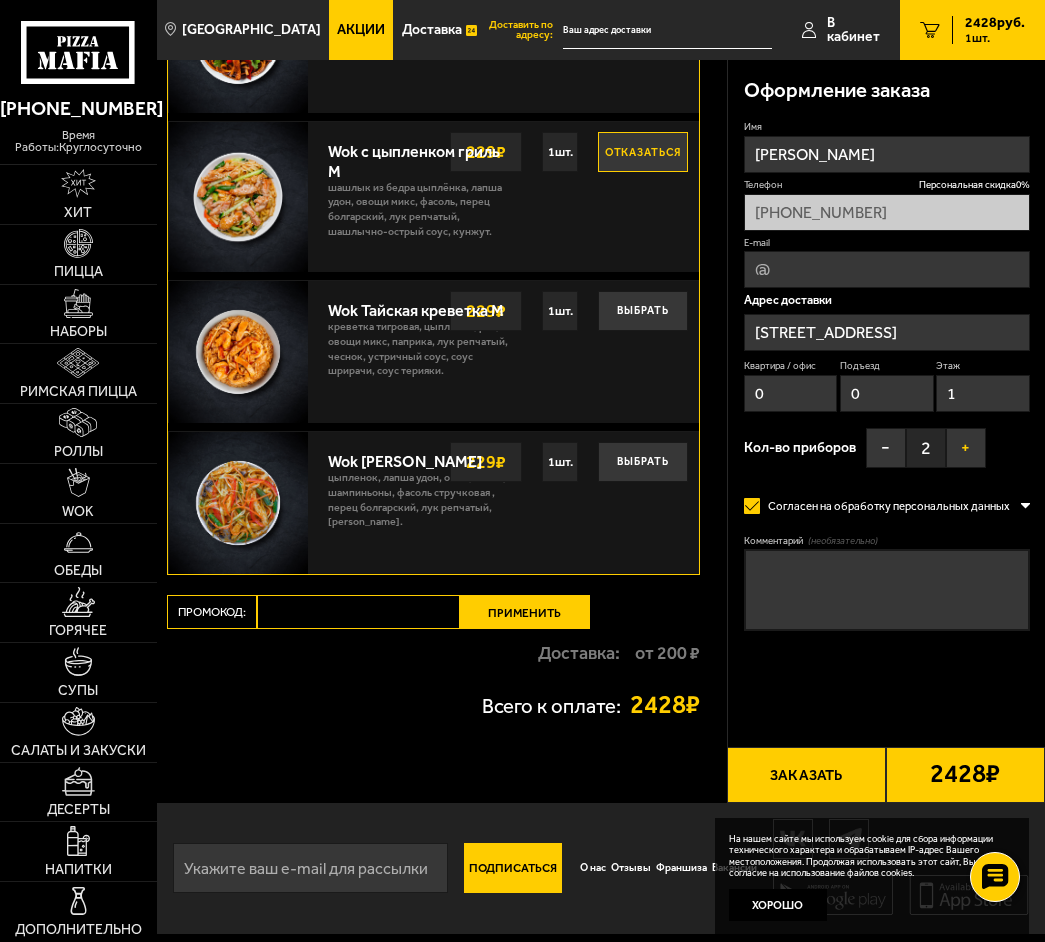 click on "+" at bounding box center (966, 448) 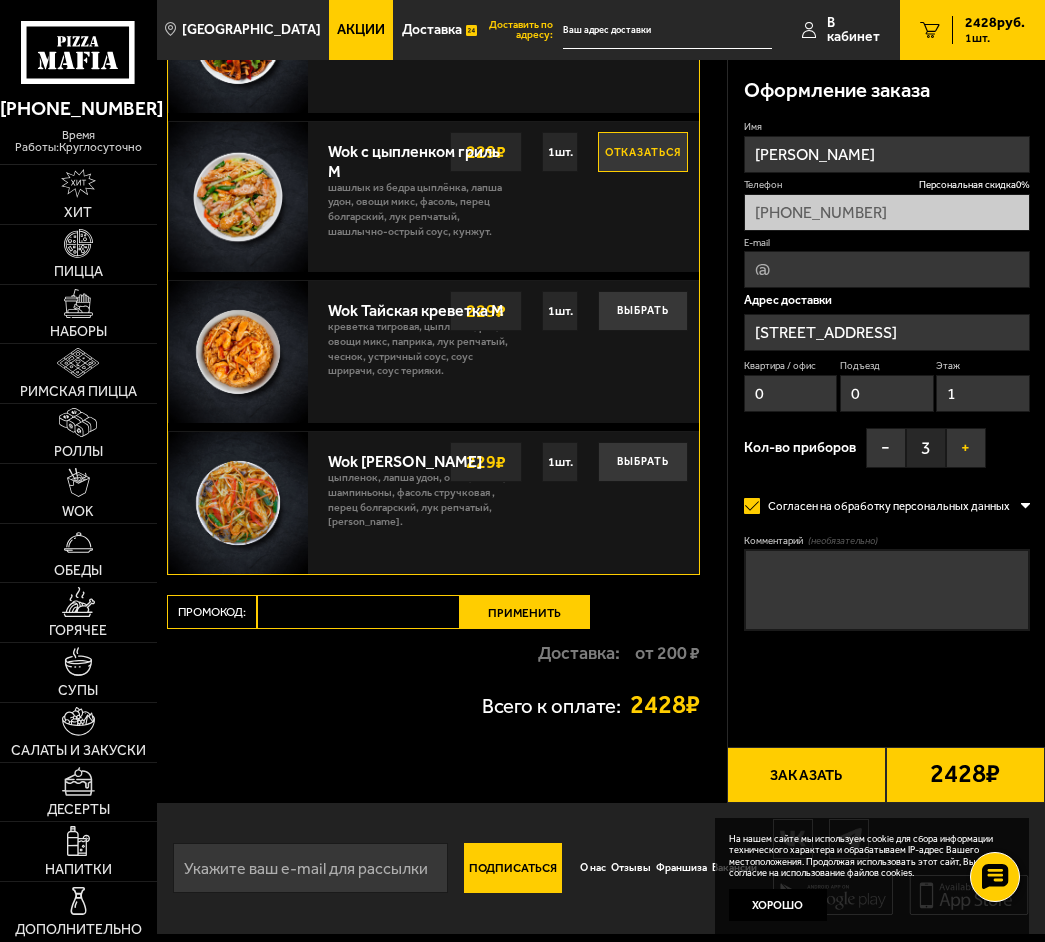 click on "+" at bounding box center (966, 448) 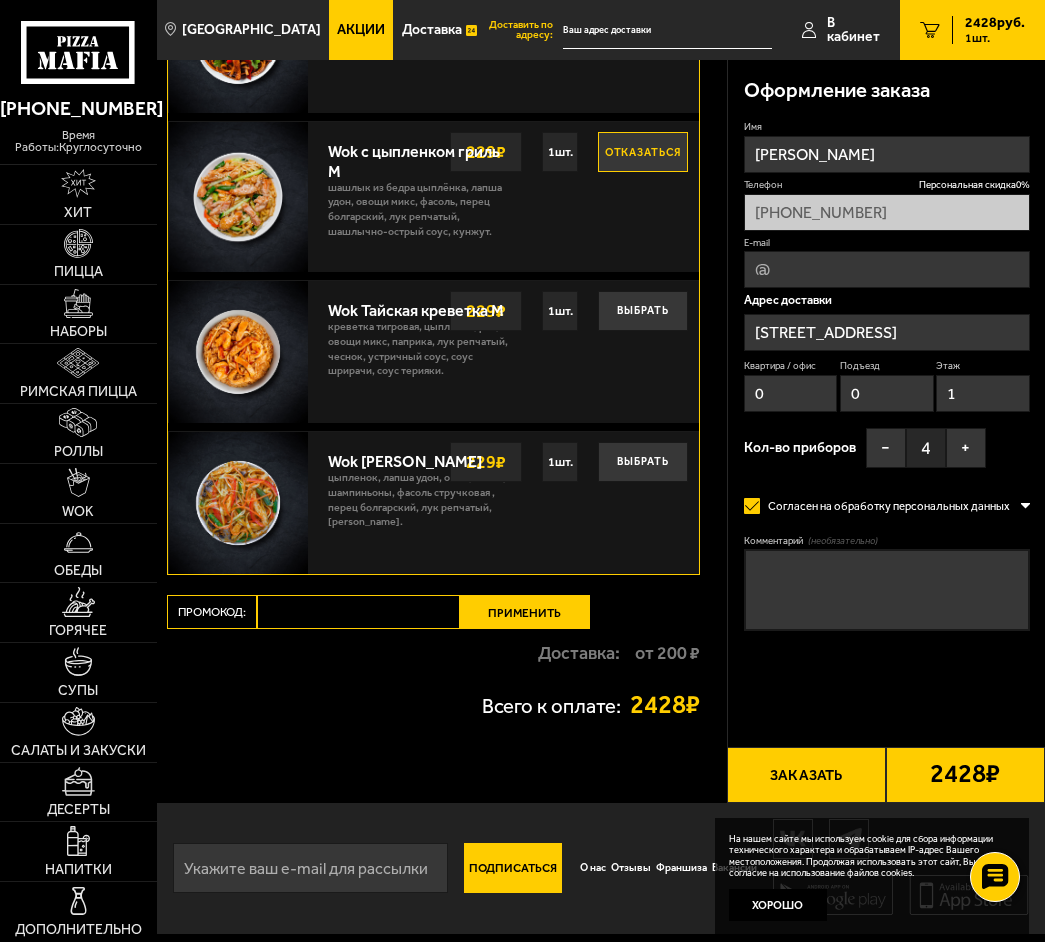 click on "Комментарий   (необязательно)" at bounding box center [887, 590] 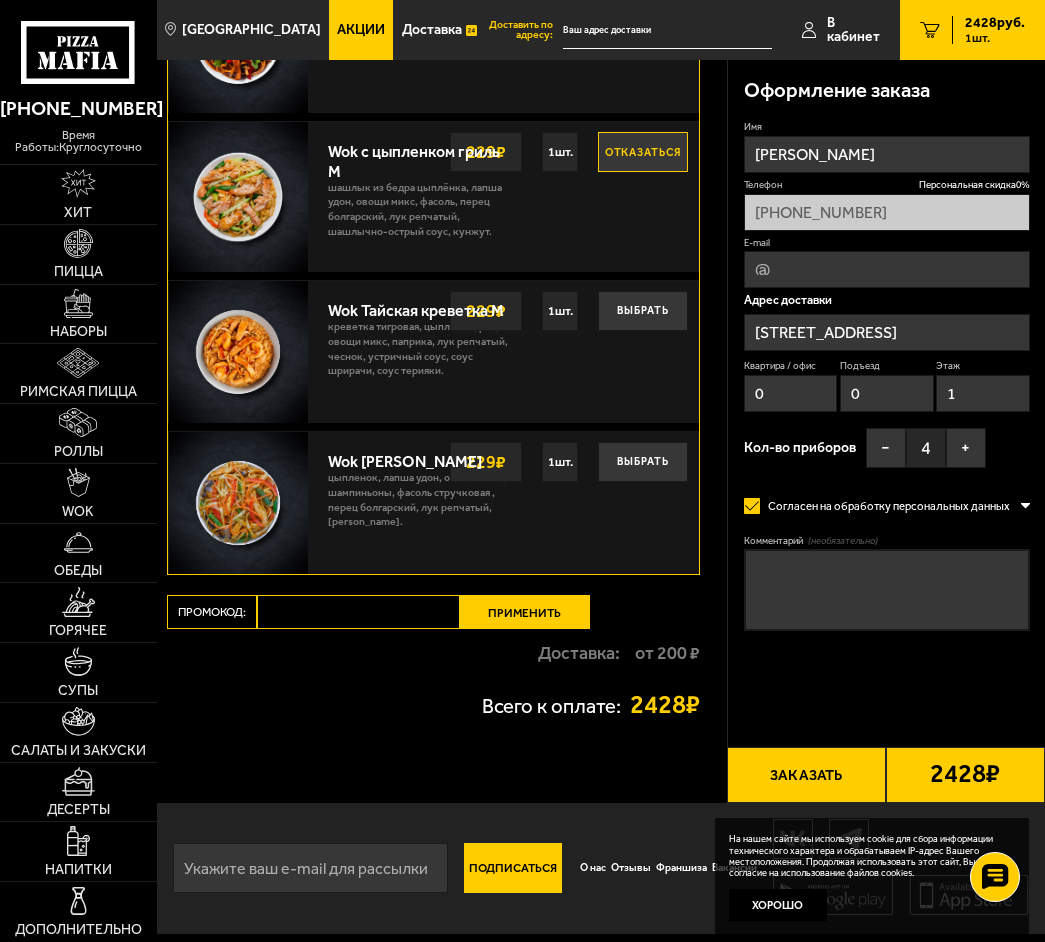 type on "З" 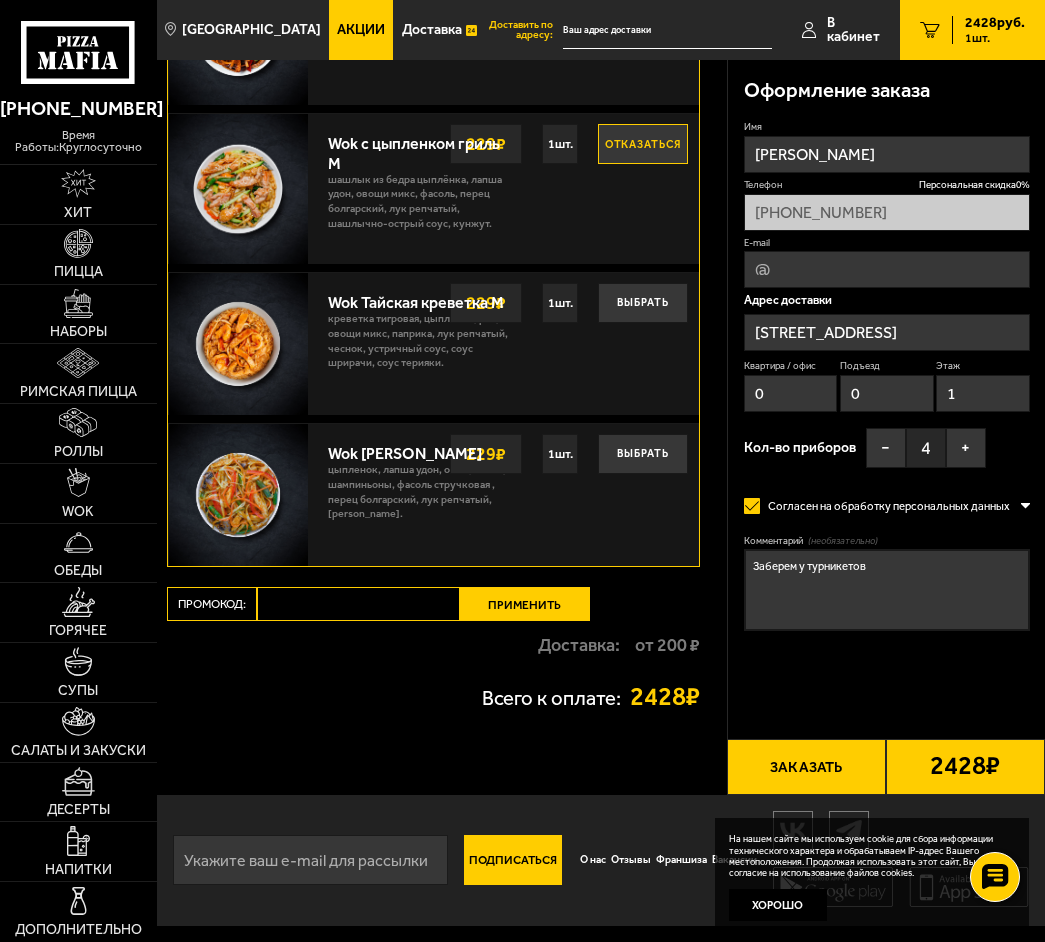 scroll, scrollTop: 1159, scrollLeft: 0, axis: vertical 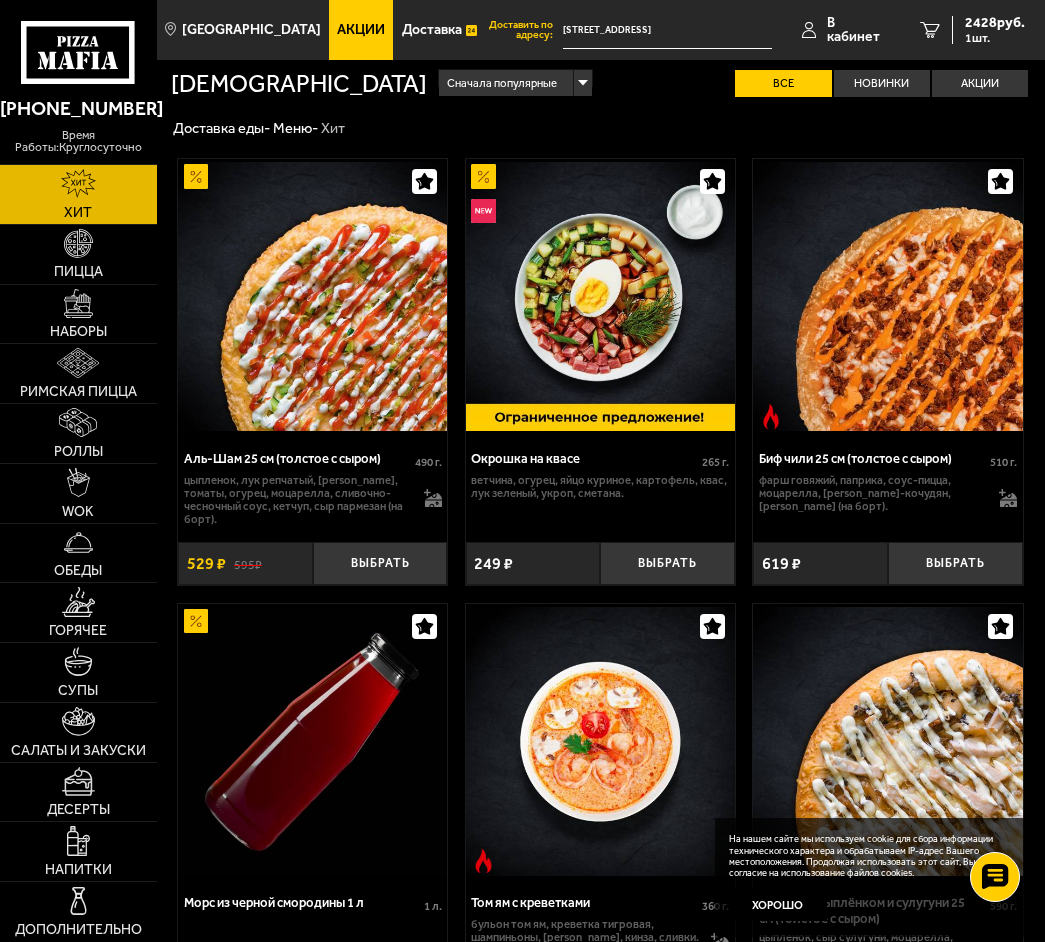 click on "Акции" at bounding box center (361, 30) 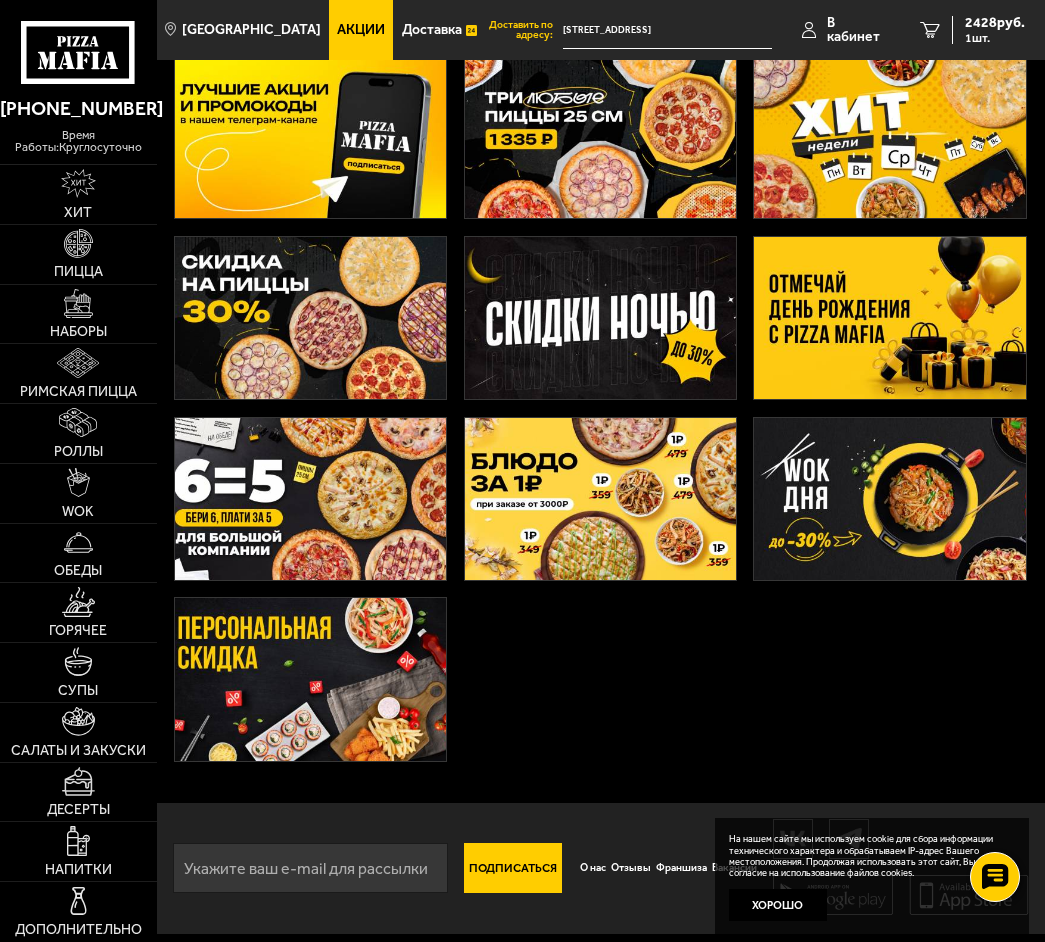 scroll, scrollTop: 112, scrollLeft: 0, axis: vertical 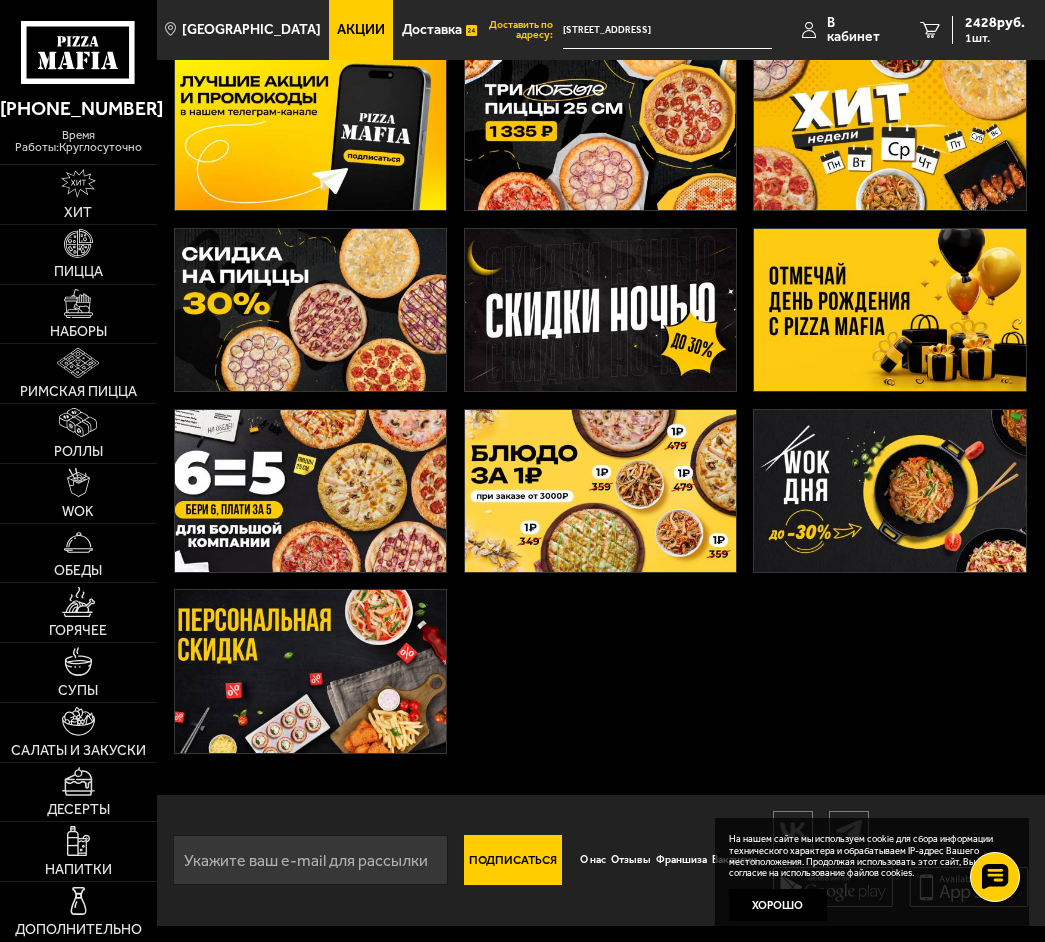 click at bounding box center (310, 310) 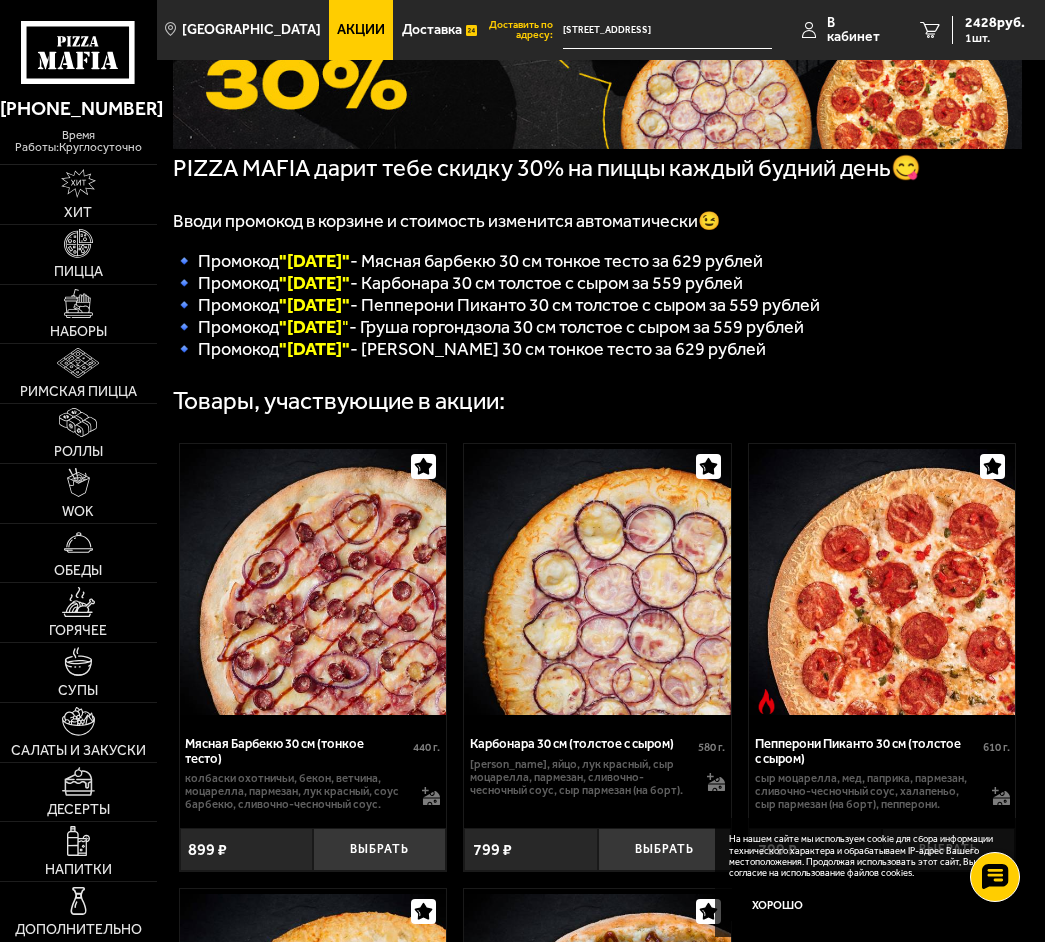 scroll, scrollTop: 0, scrollLeft: 0, axis: both 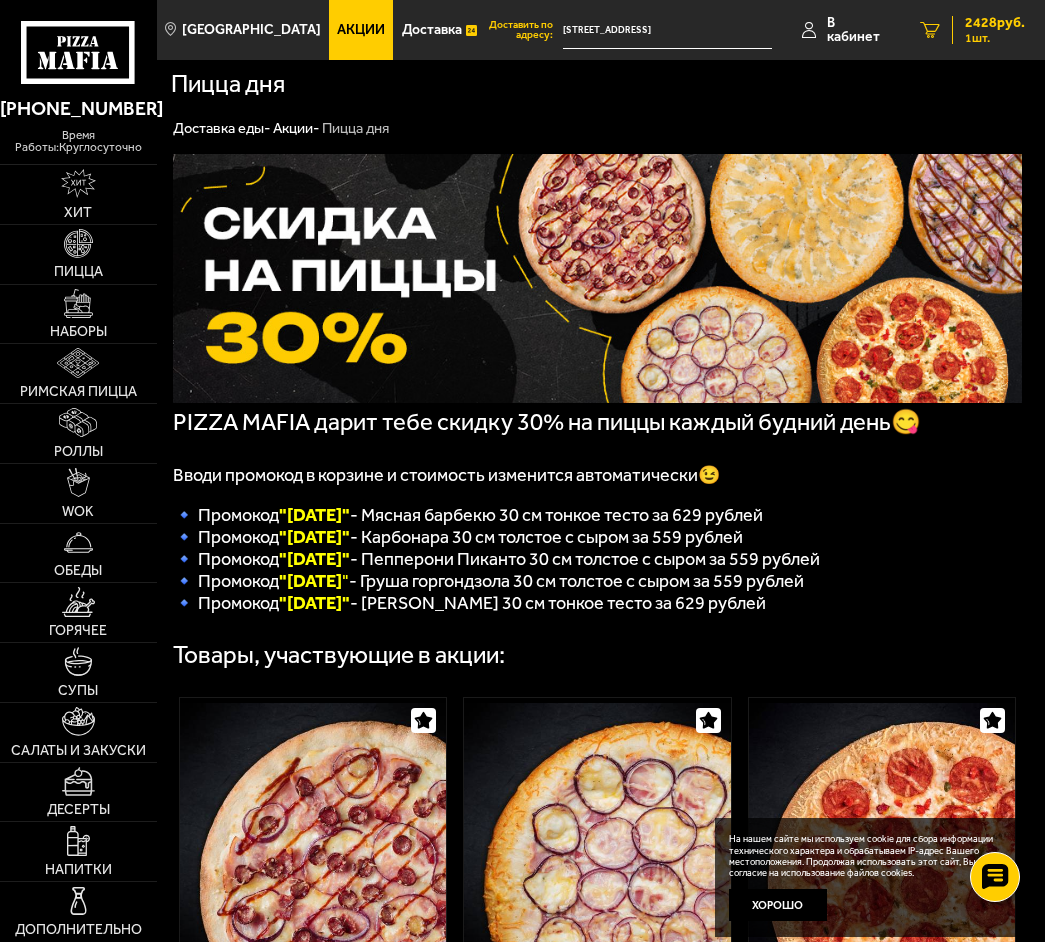 click on "2428  руб." at bounding box center (995, 23) 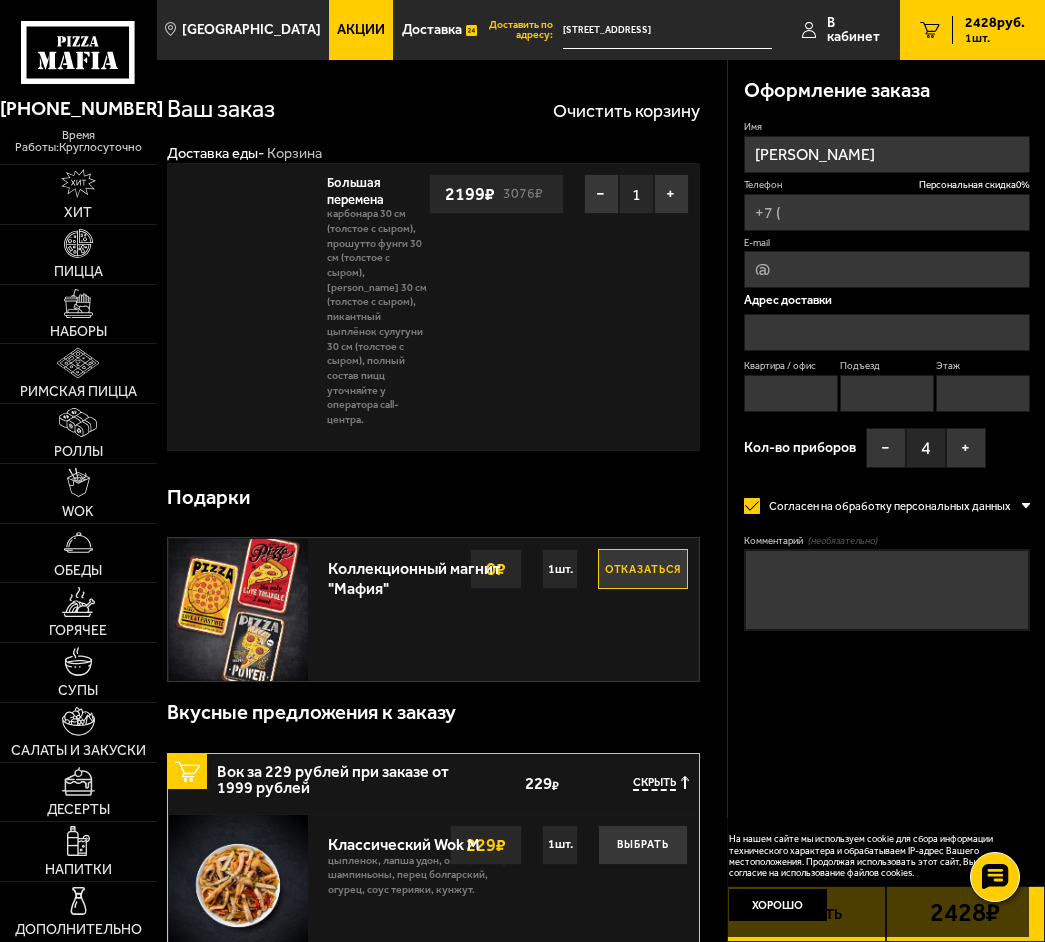 type on "[PHONE_NUMBER]" 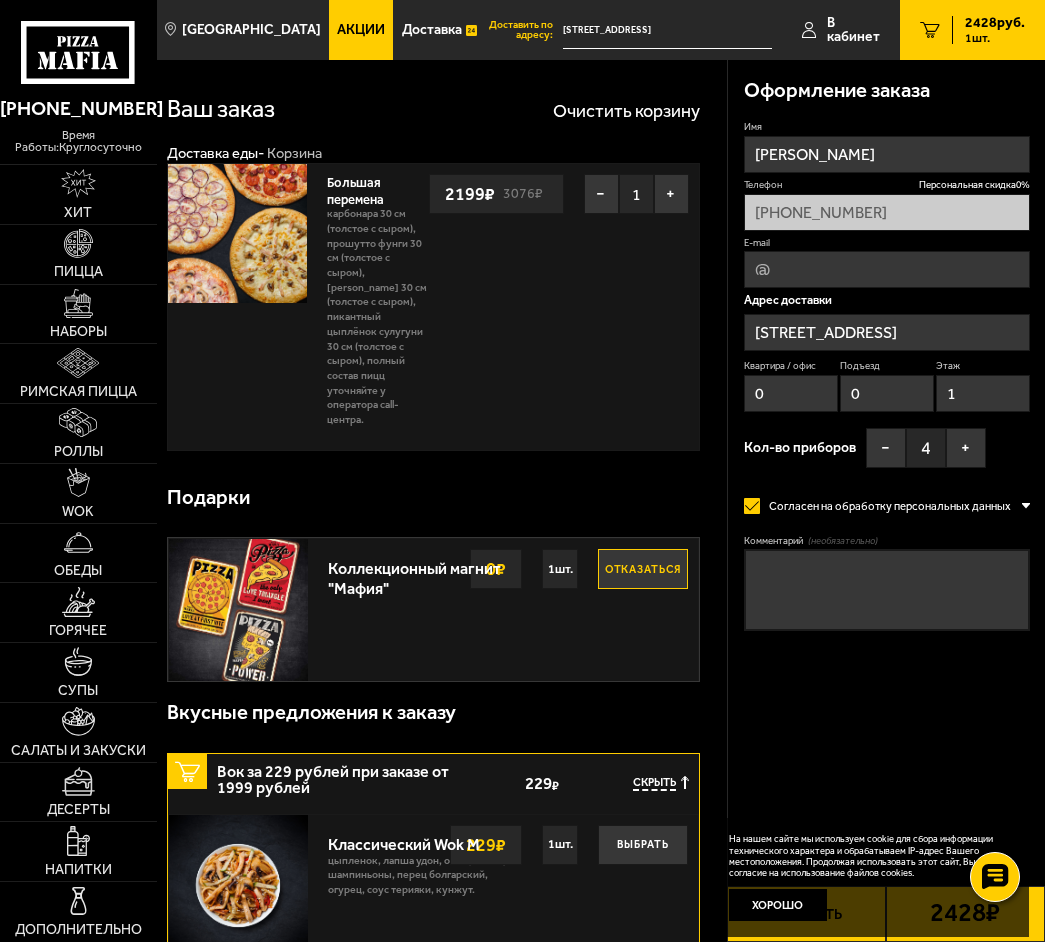 type on "[STREET_ADDRESS]" 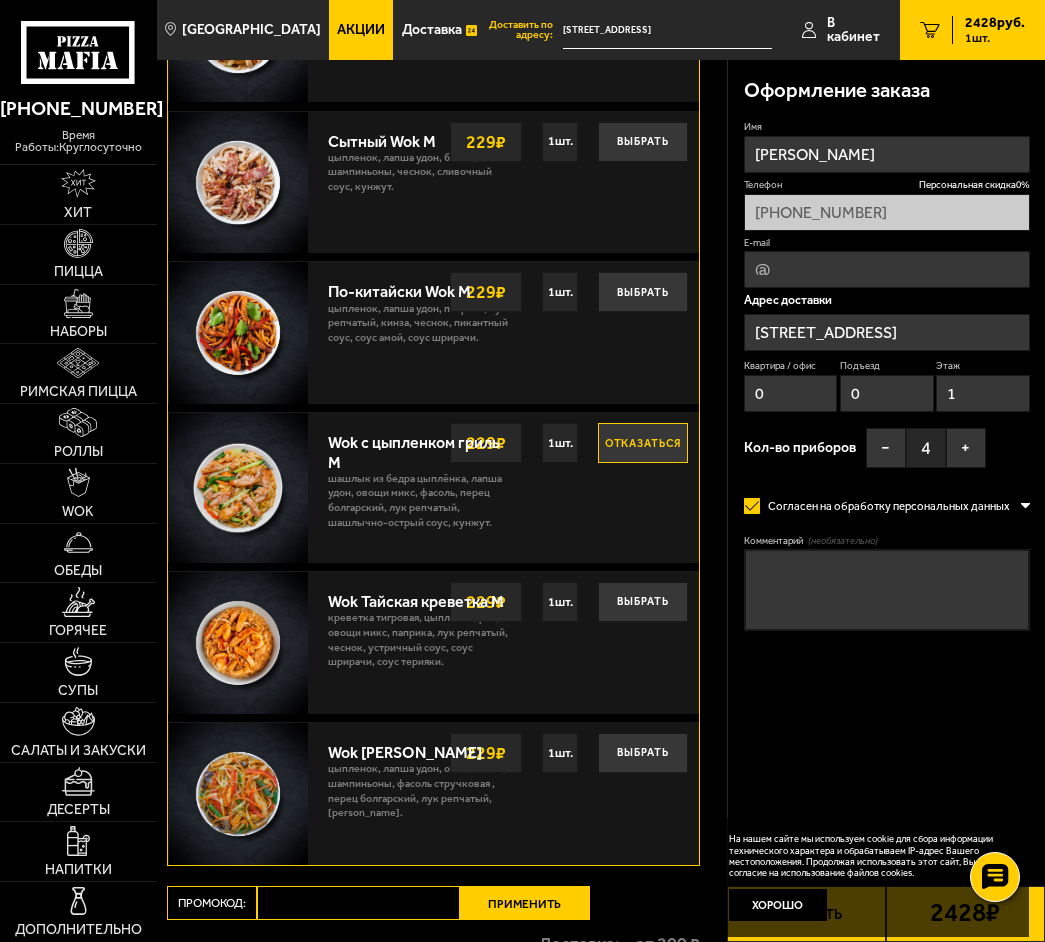 scroll, scrollTop: 900, scrollLeft: 0, axis: vertical 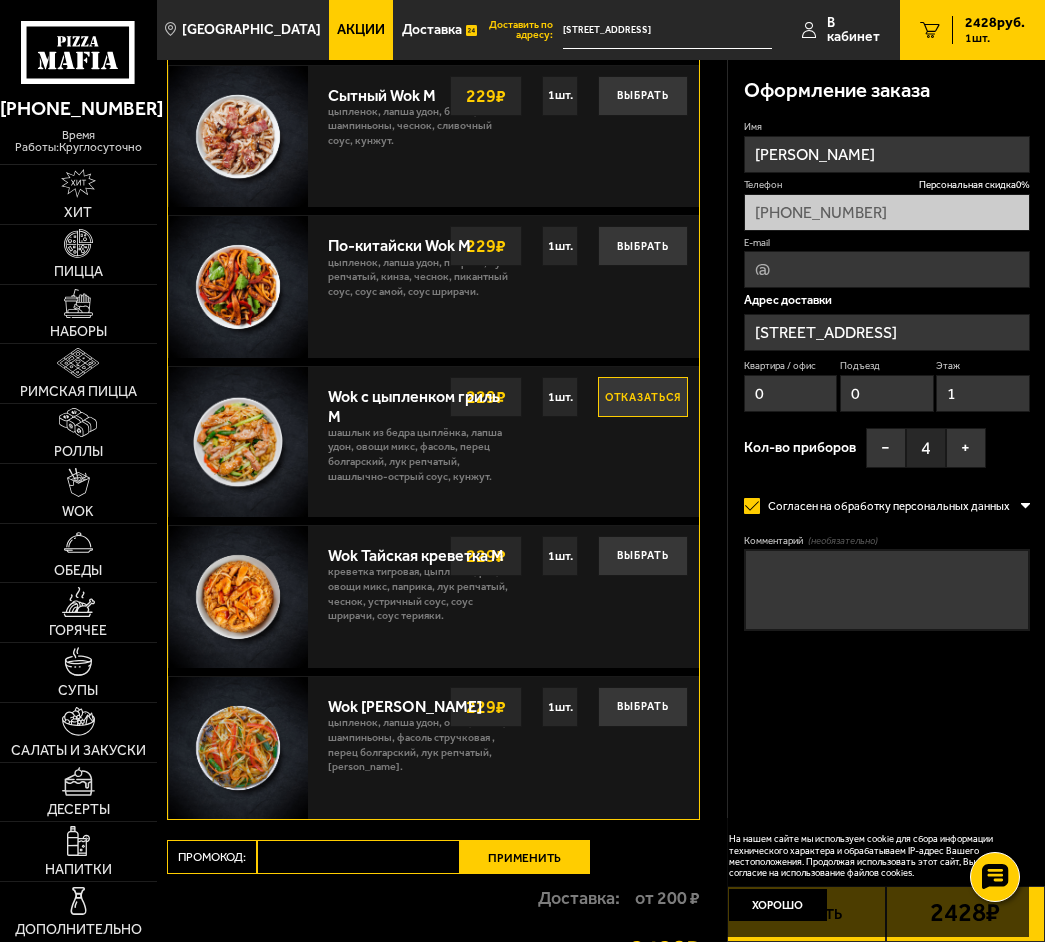 drag, startPoint x: 785, startPoint y: 900, endPoint x: 797, endPoint y: 873, distance: 29.546574 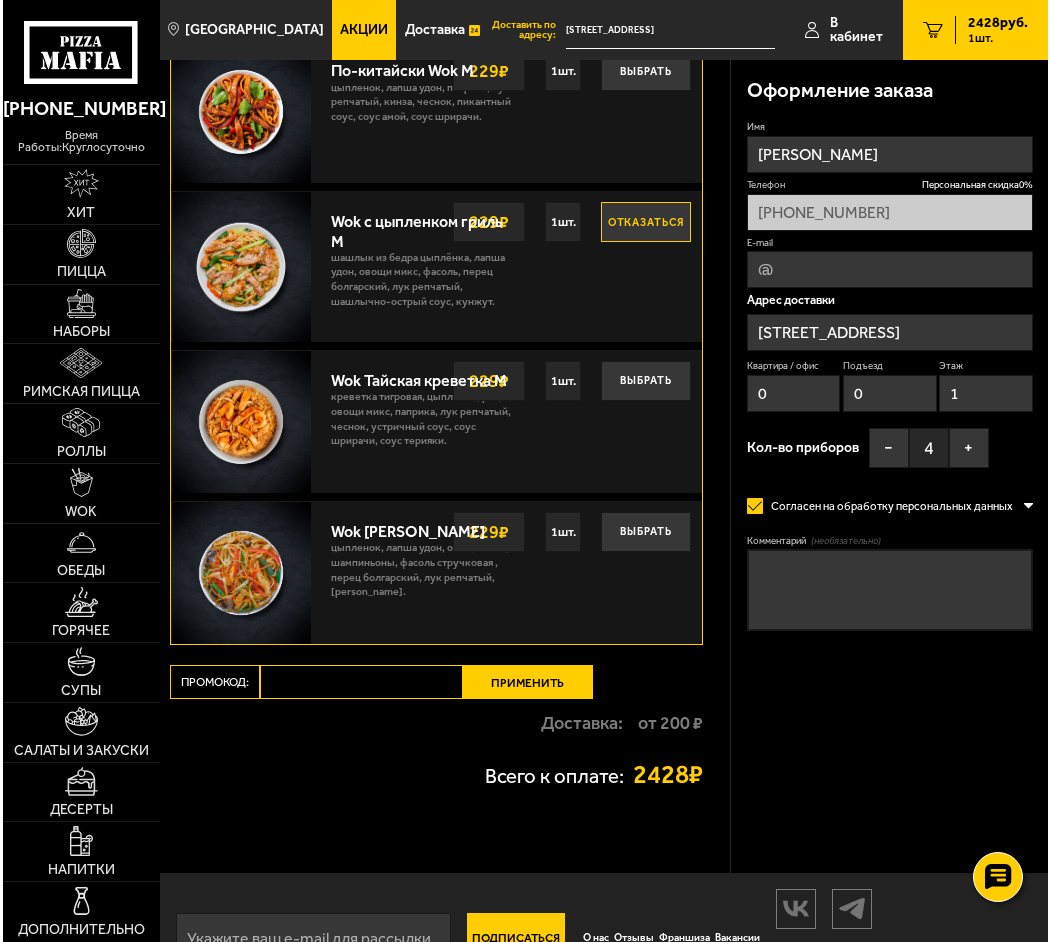 scroll, scrollTop: 1100, scrollLeft: 0, axis: vertical 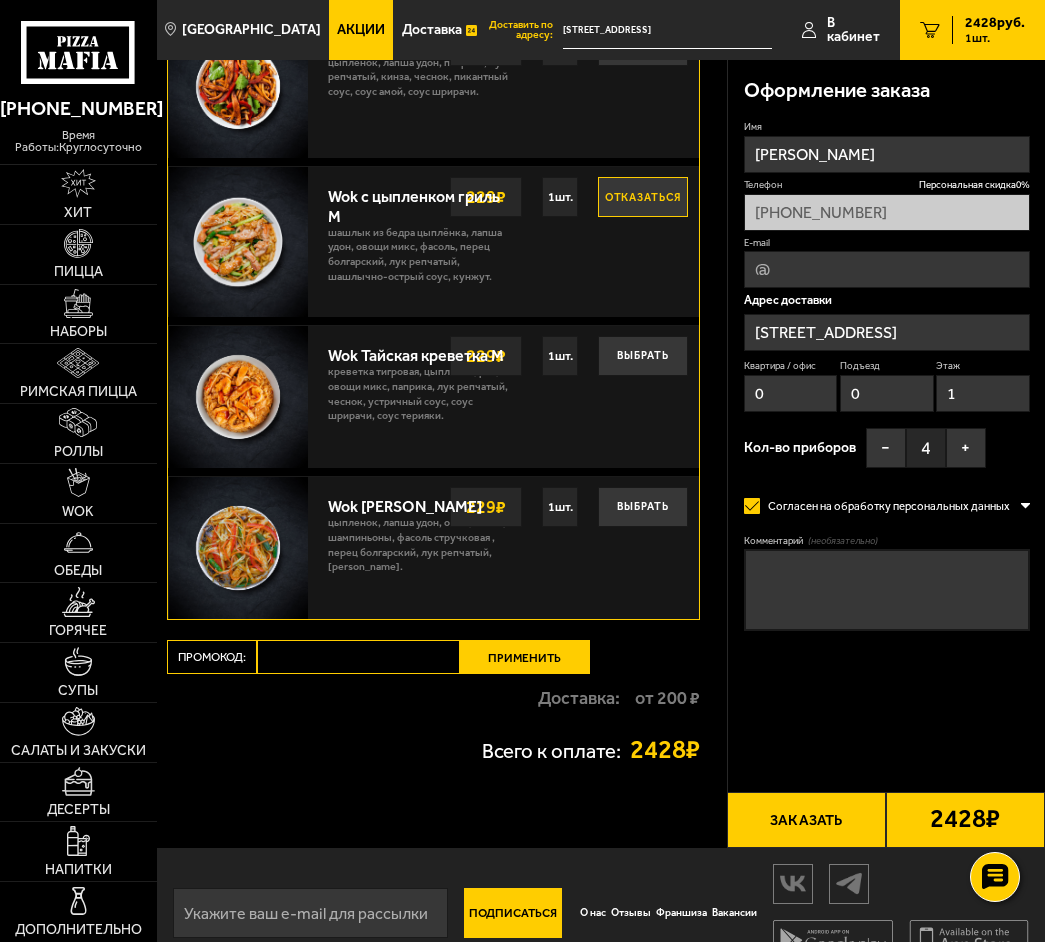 click on "Заказать" at bounding box center (806, 820) 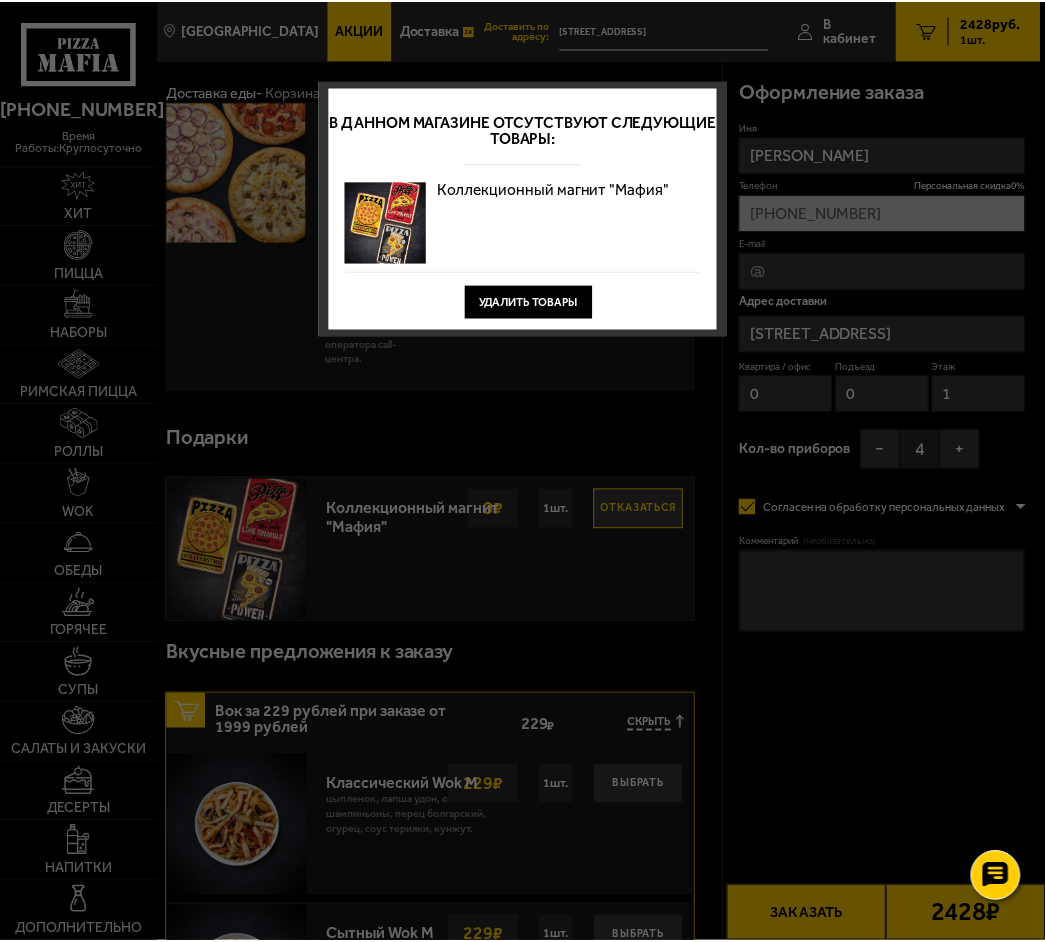 scroll, scrollTop: 0, scrollLeft: 0, axis: both 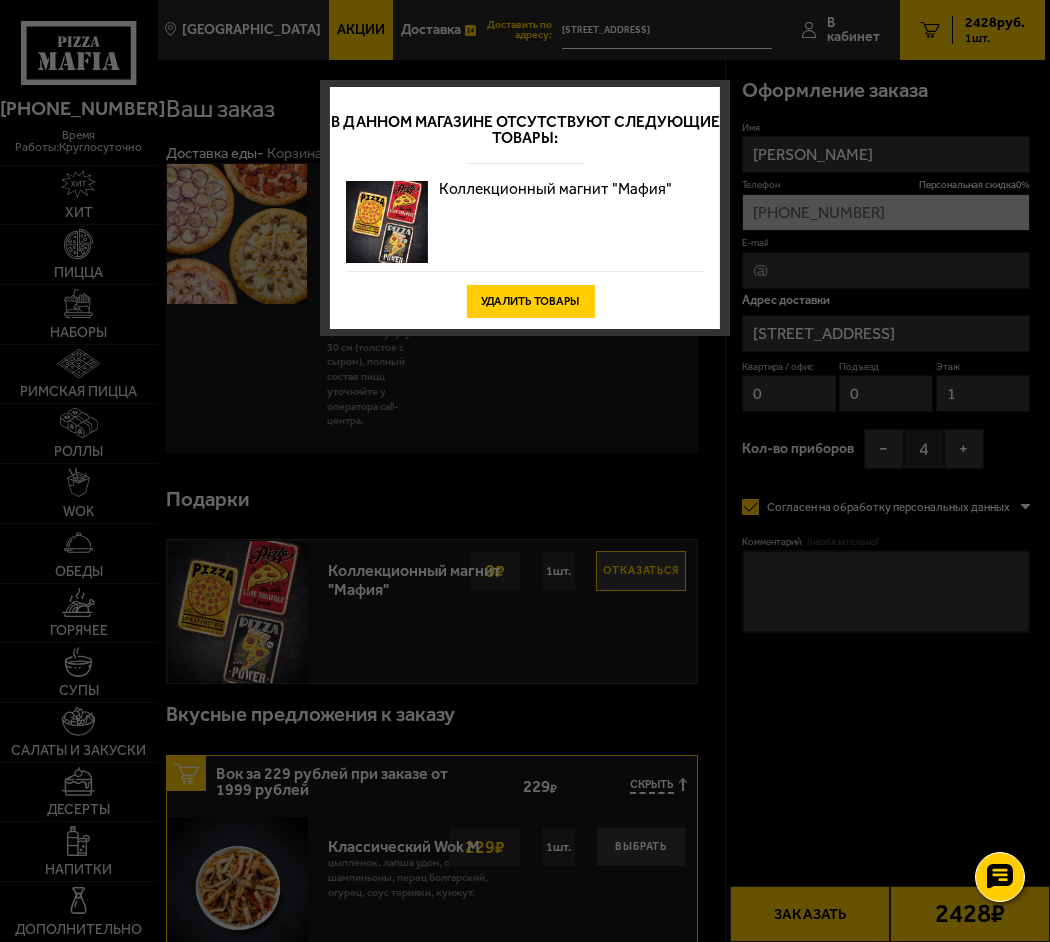 click on "Удалить товары" at bounding box center [530, 301] 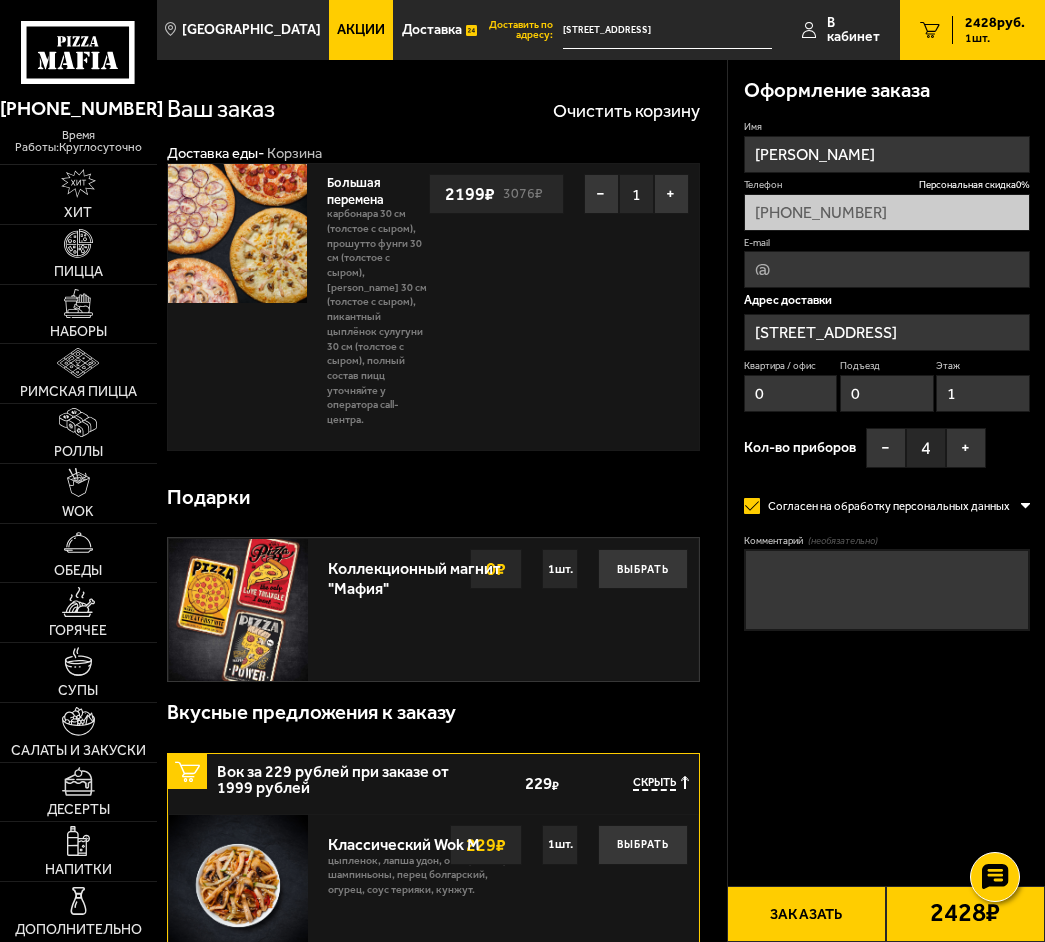 click on "Заказать" at bounding box center (806, 914) 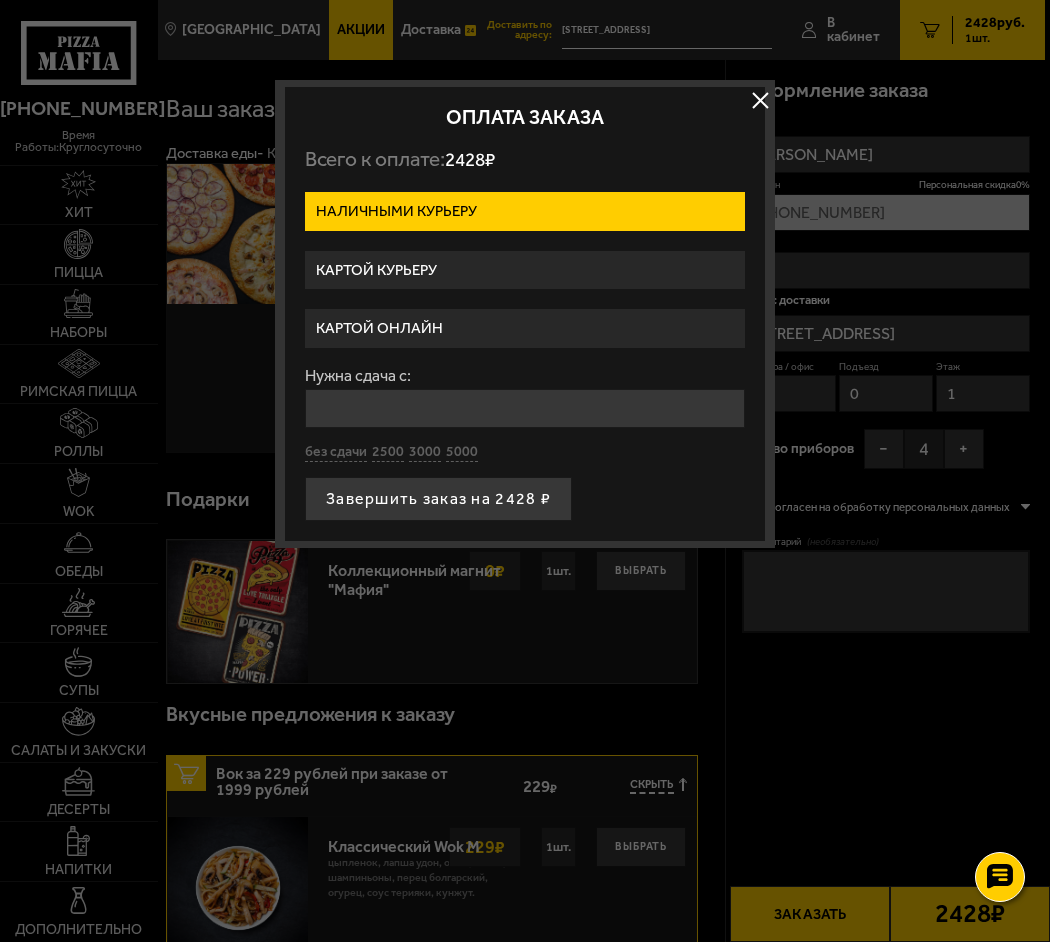click on "Картой курьеру" at bounding box center [525, 270] 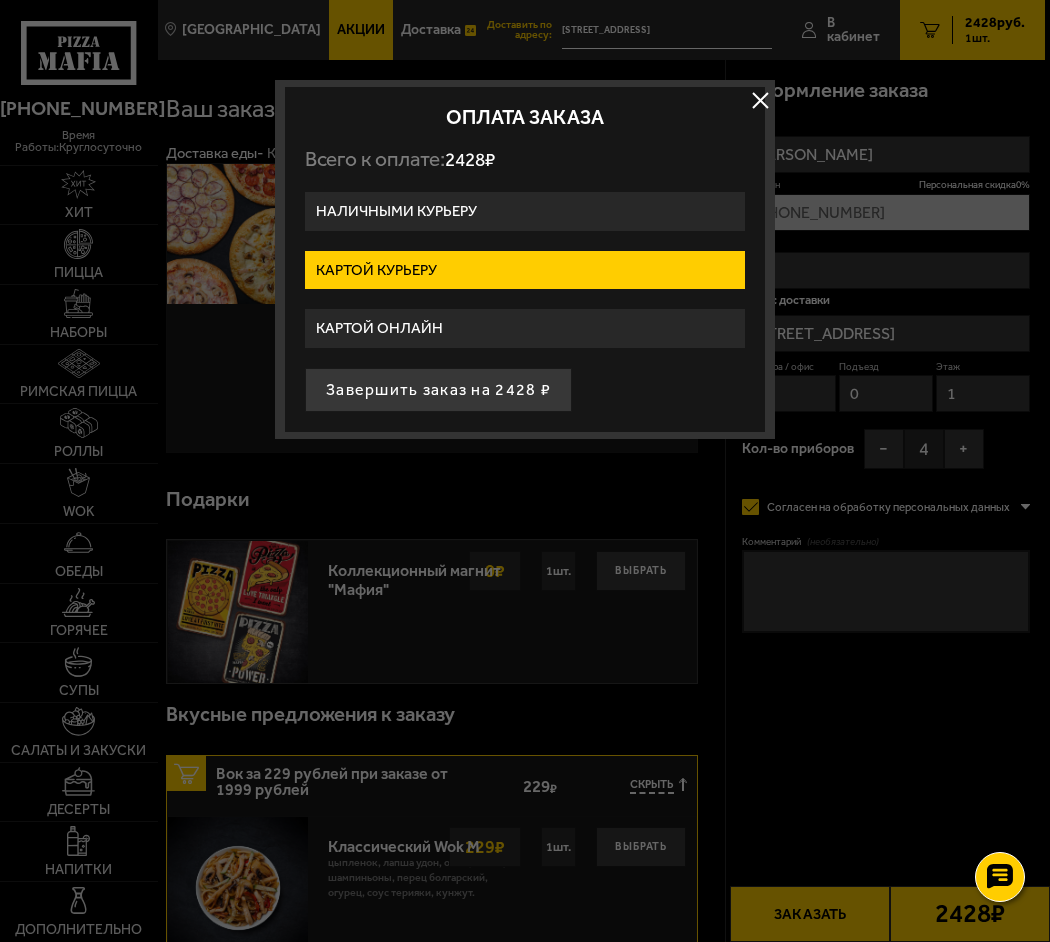 click on "Наличными курьеру" at bounding box center [525, 211] 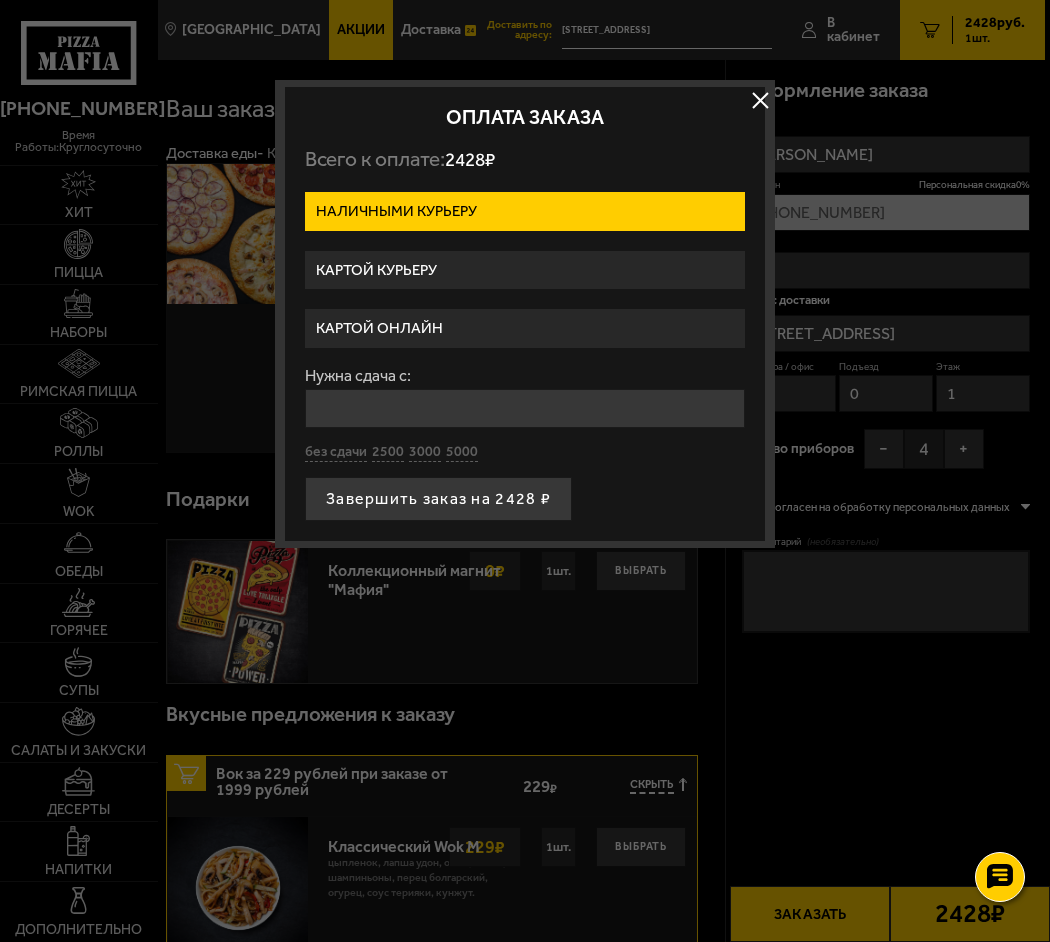 click on "Картой курьеру" at bounding box center [525, 270] 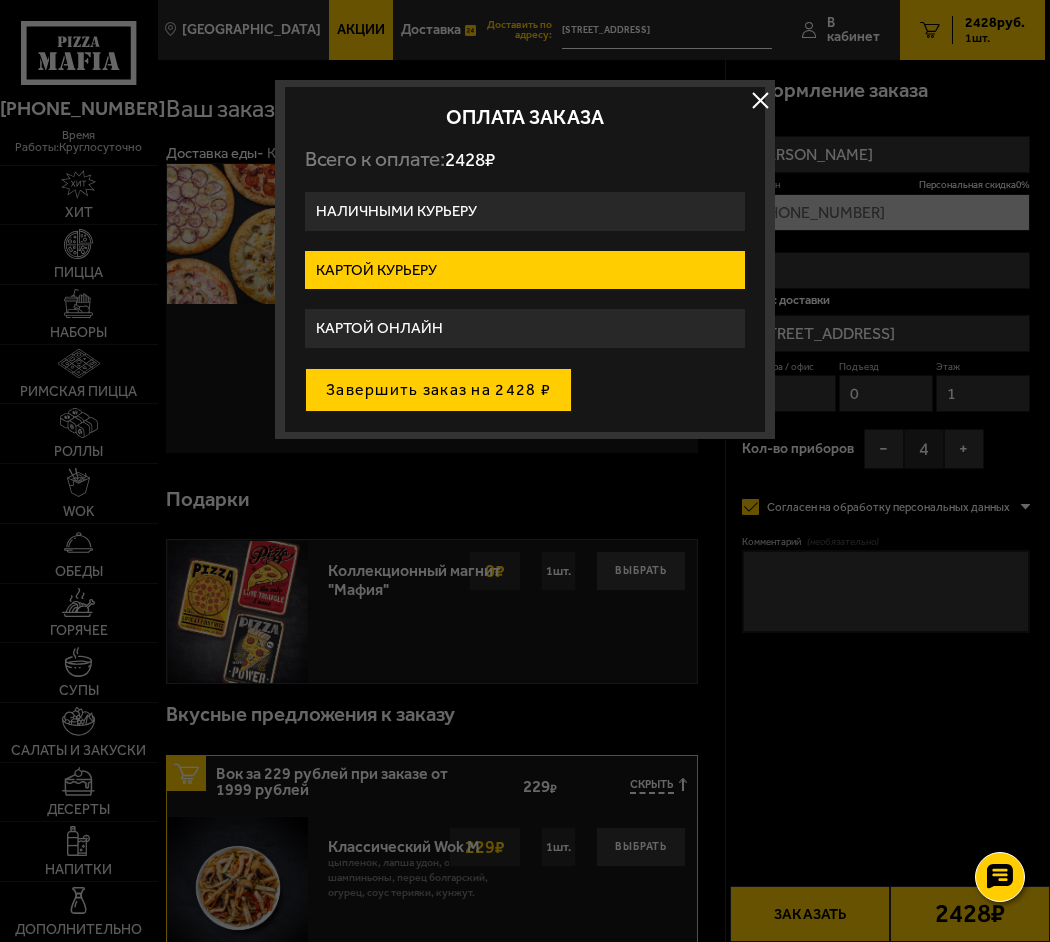 click on "Завершить заказ на 2428 ₽" at bounding box center (438, 390) 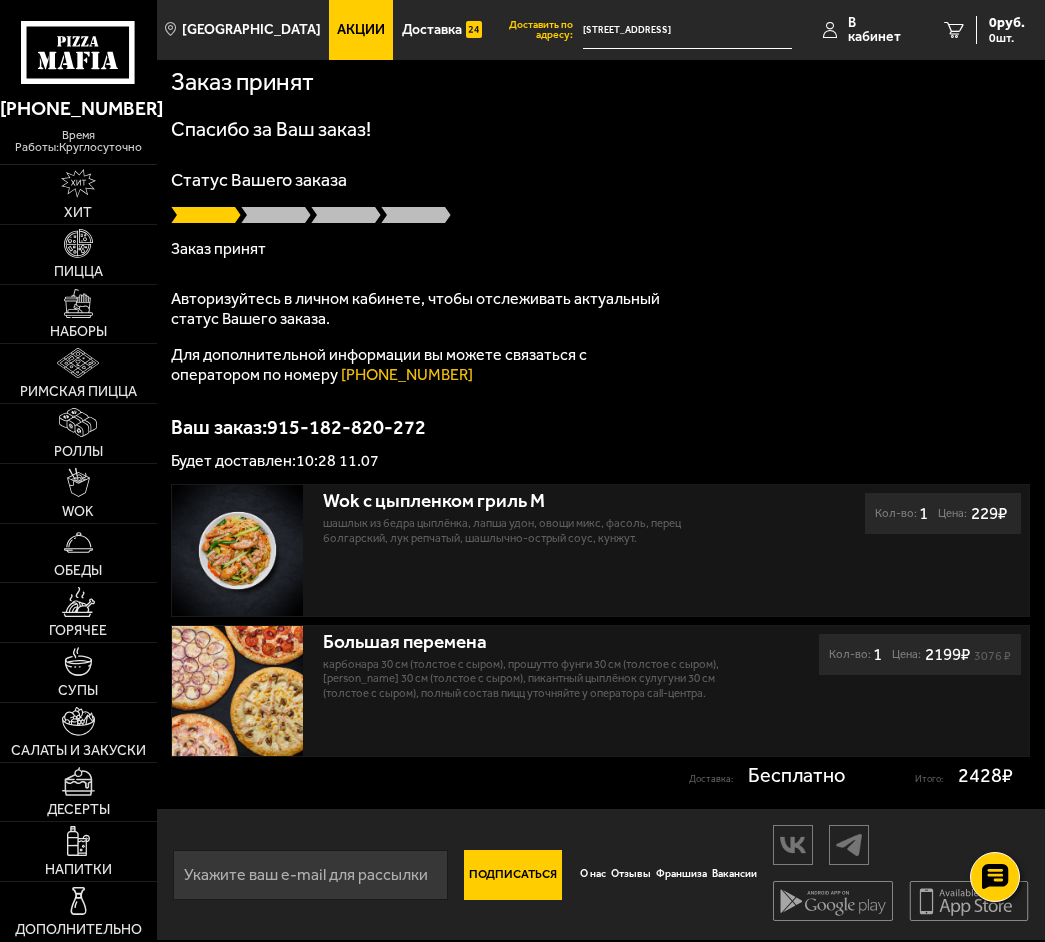 scroll, scrollTop: 0, scrollLeft: 0, axis: both 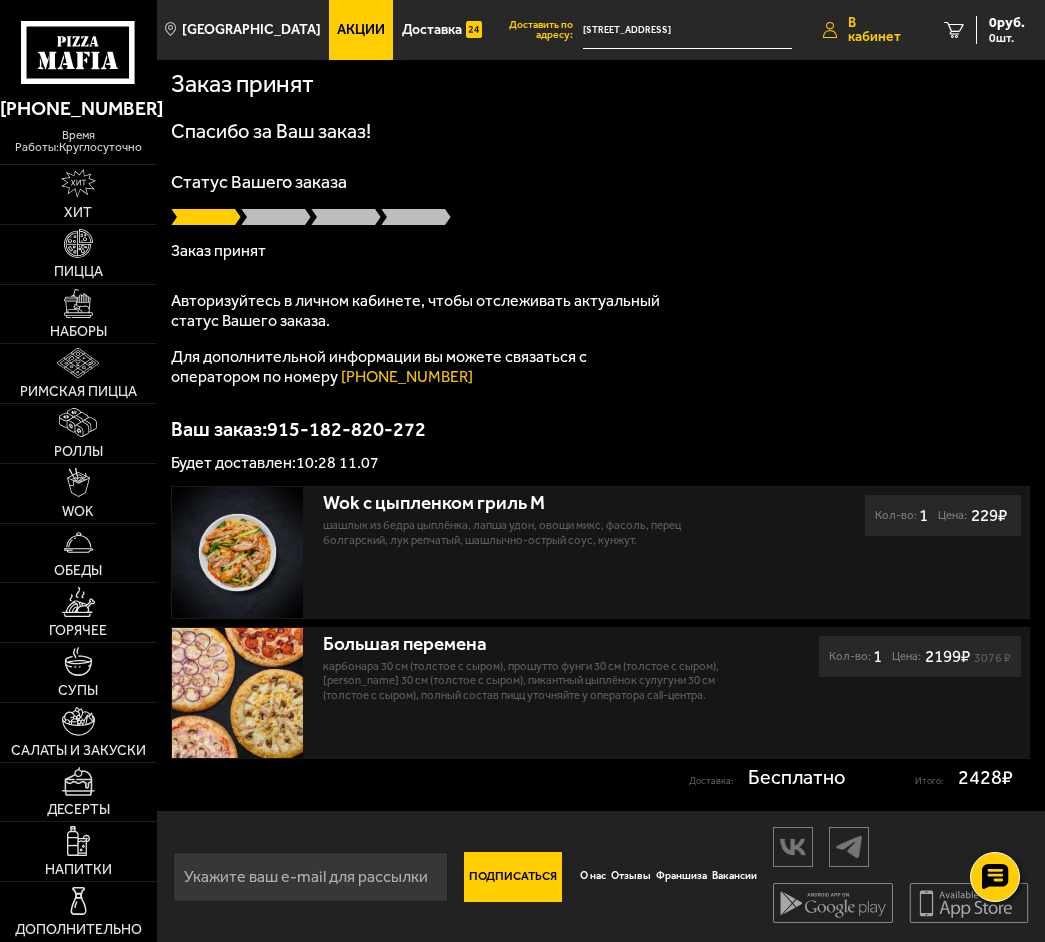 click on "В кабинет" at bounding box center (876, 30) 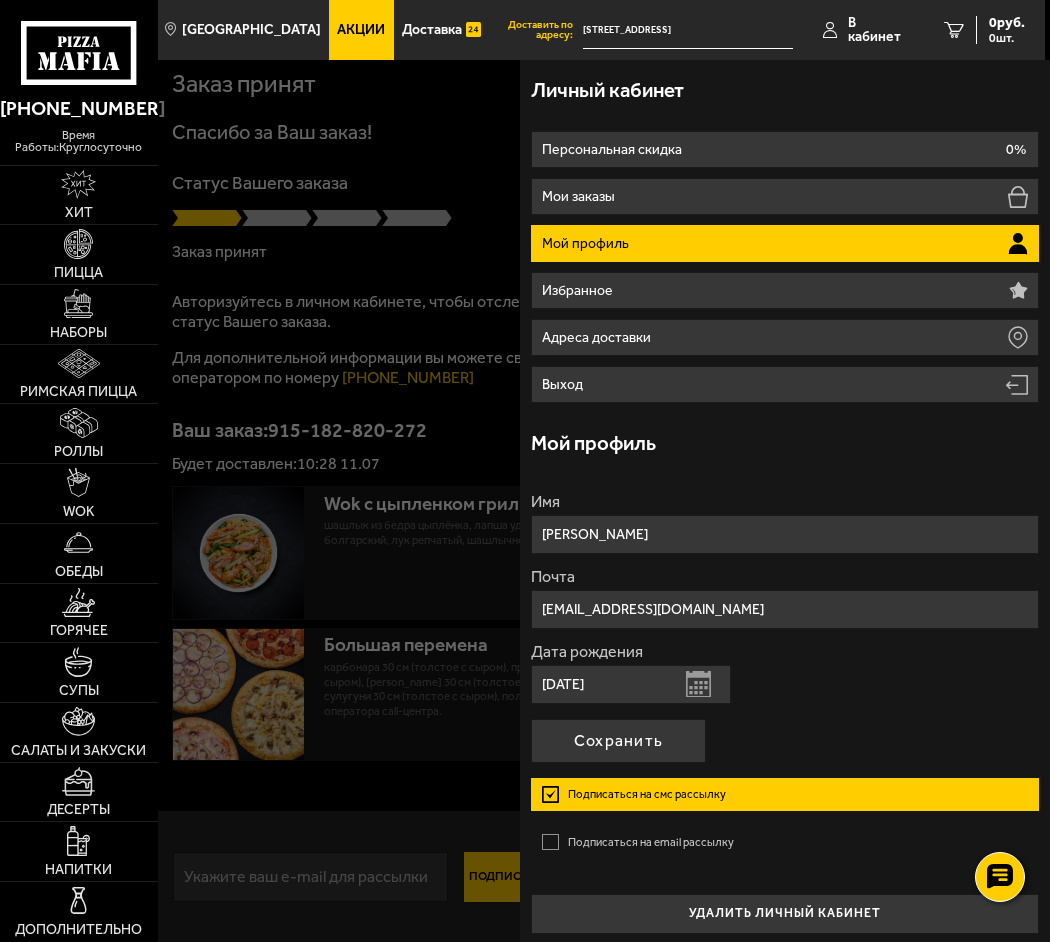 click at bounding box center (683, 531) 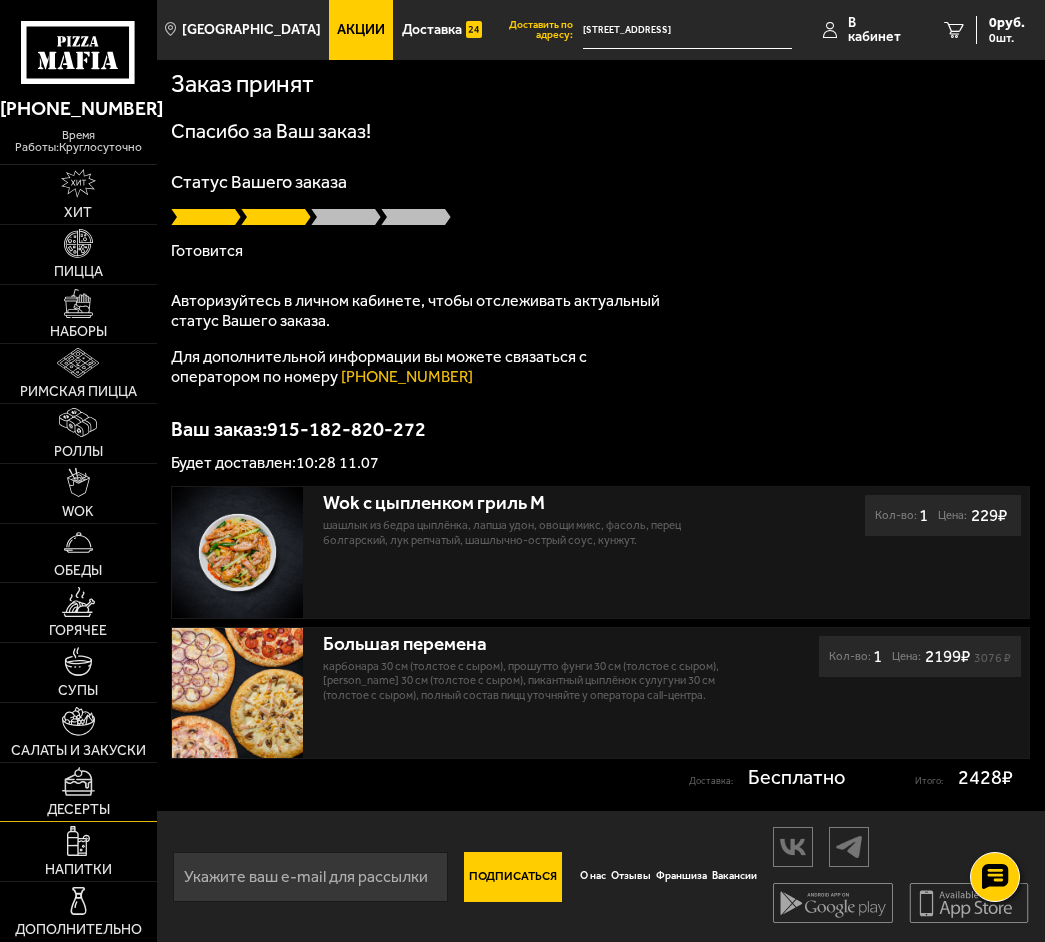 scroll, scrollTop: 16, scrollLeft: 0, axis: vertical 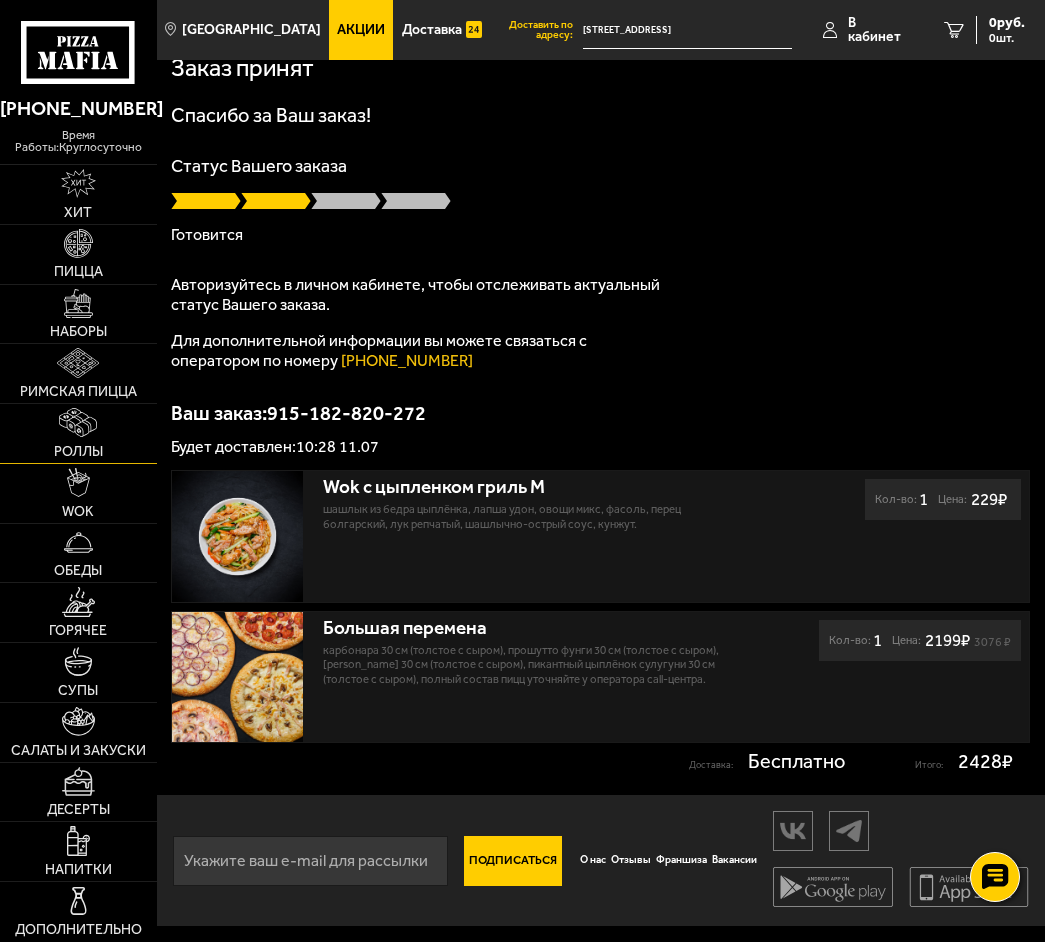 click on "Роллы" at bounding box center [78, 433] 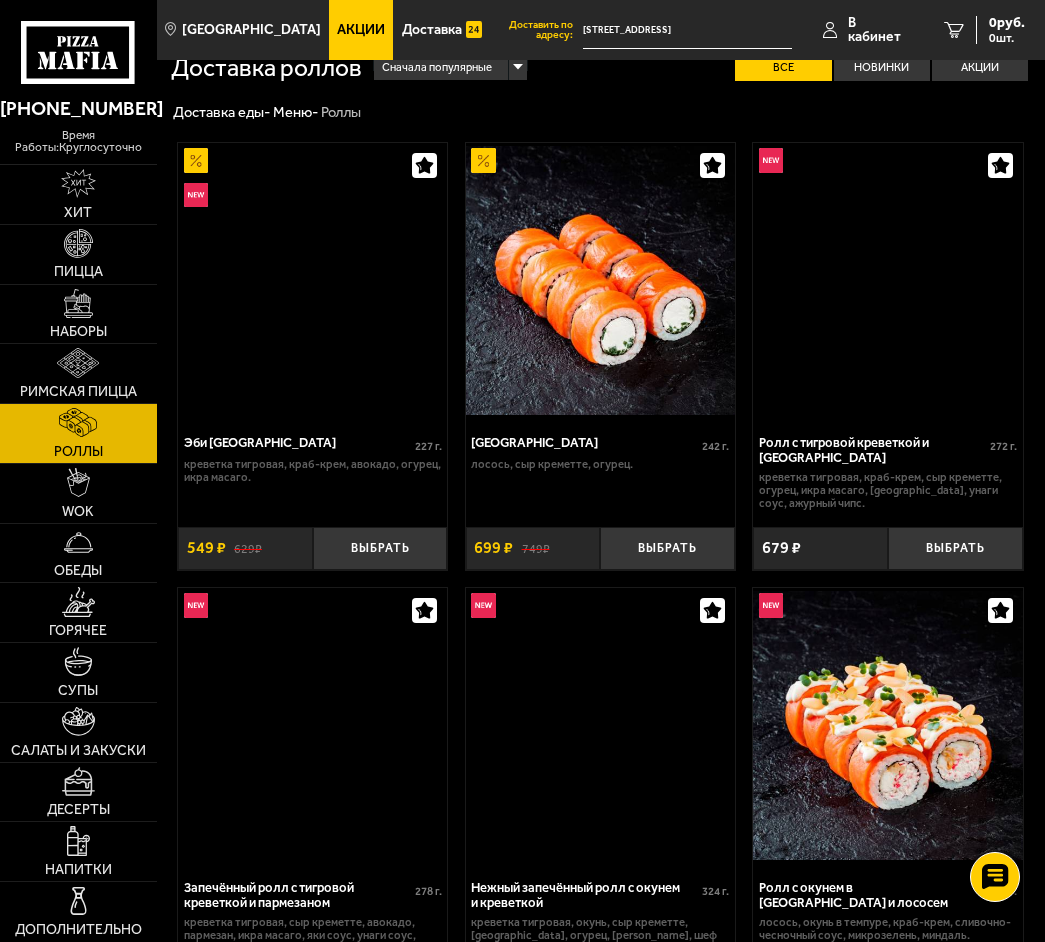scroll, scrollTop: 0, scrollLeft: 0, axis: both 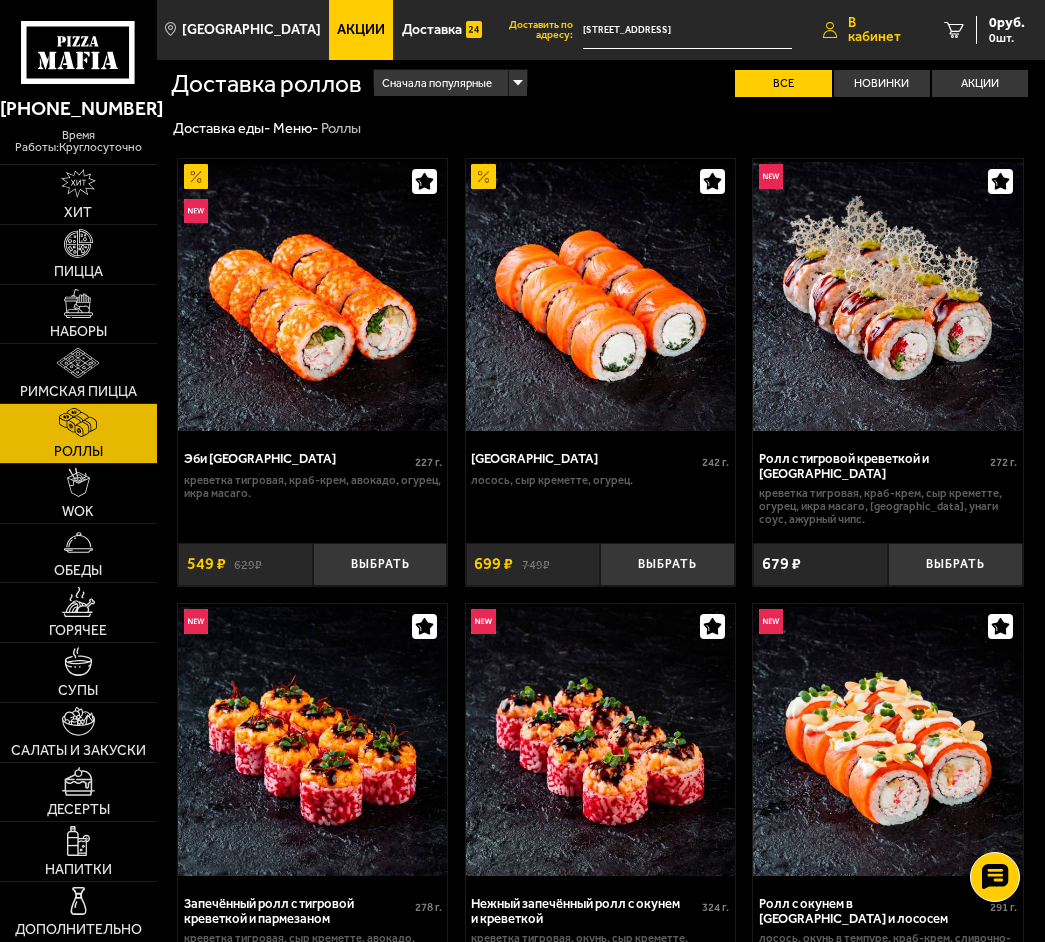 click on "В кабинет" at bounding box center (876, 30) 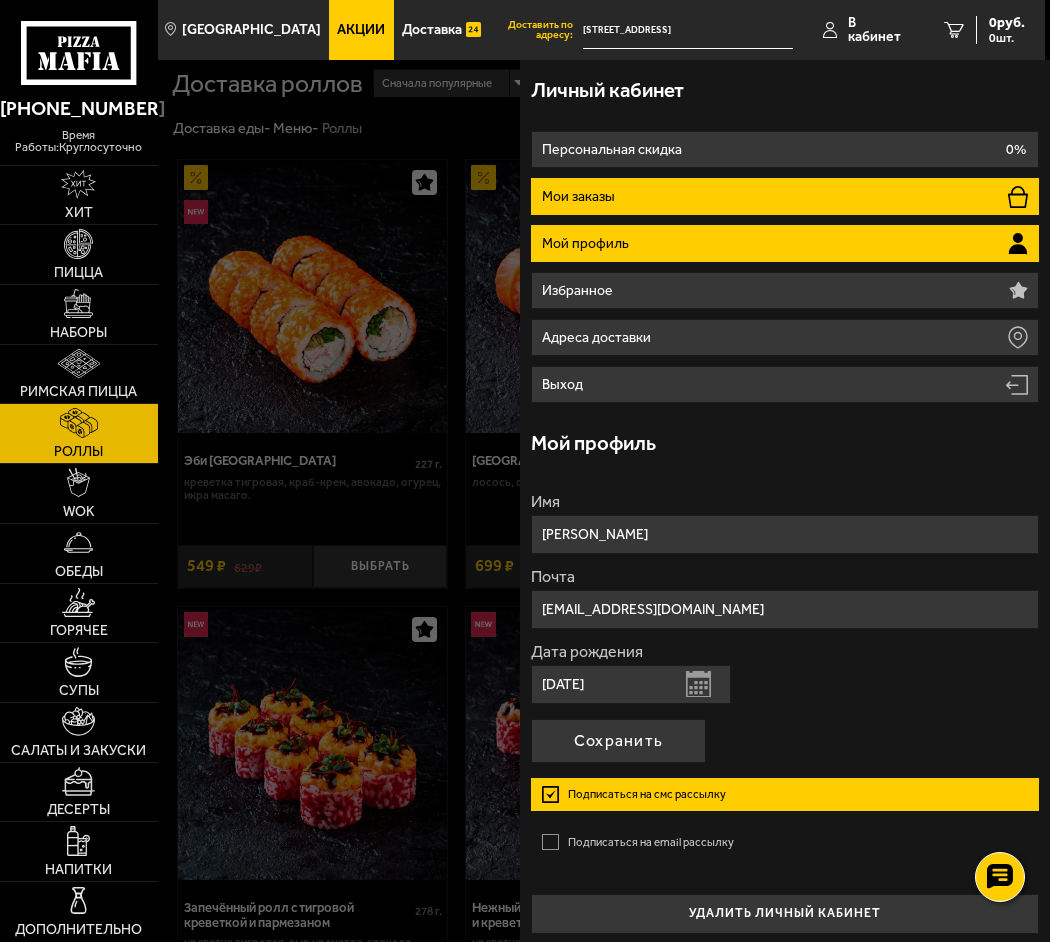 click on "Мои заказы" at bounding box center (580, 197) 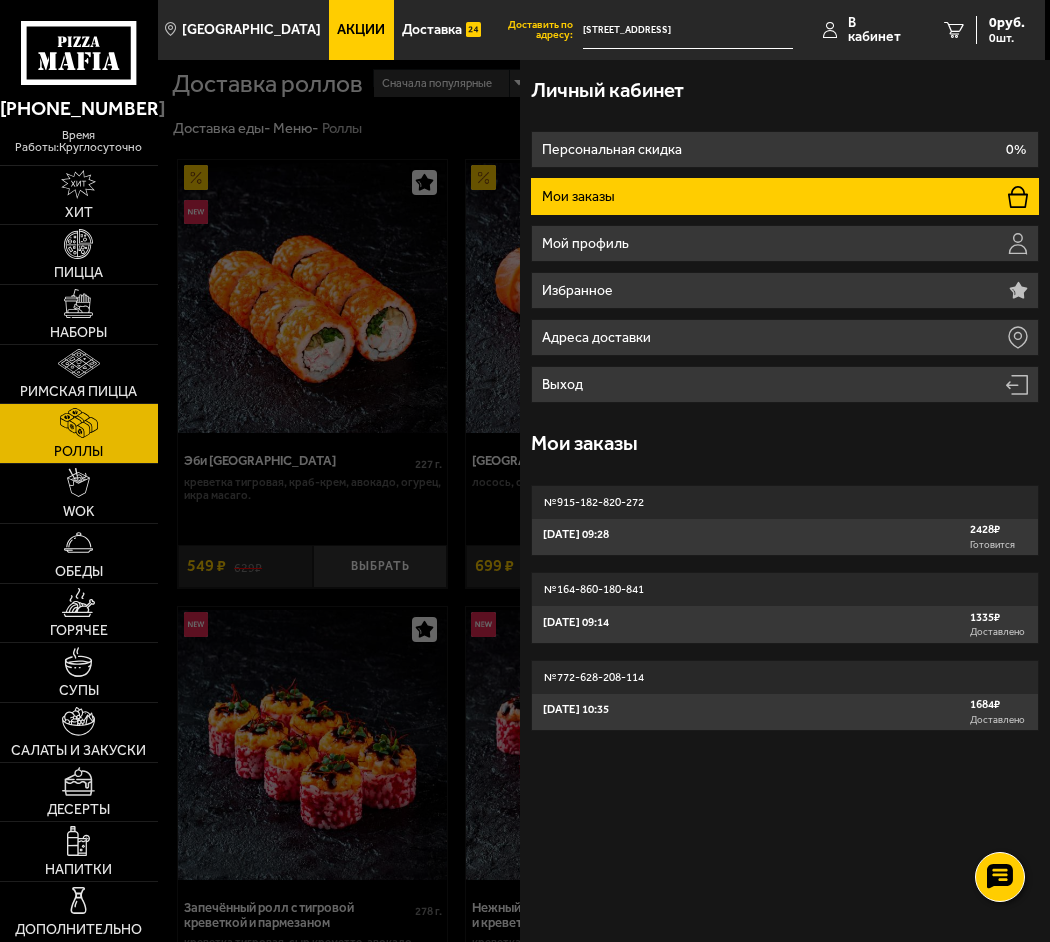 click 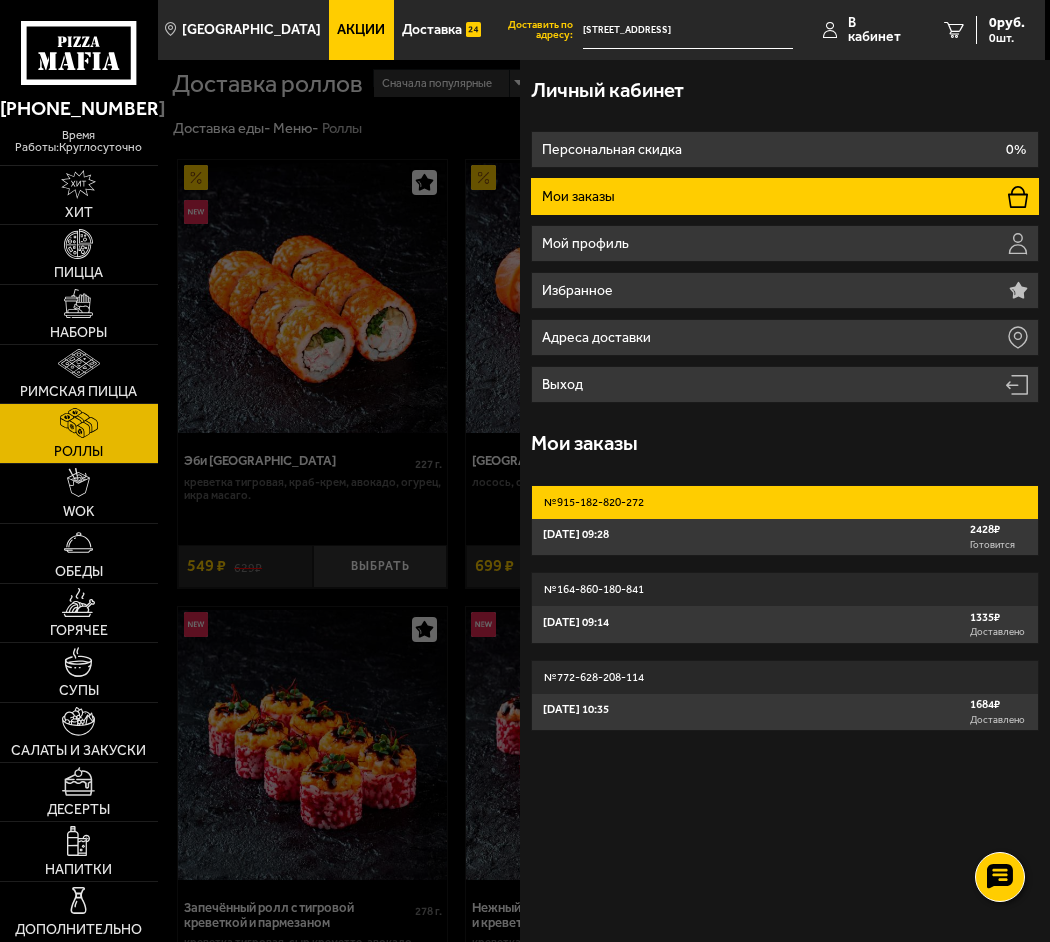 click on "№  915-182-820-272" at bounding box center (785, 502) 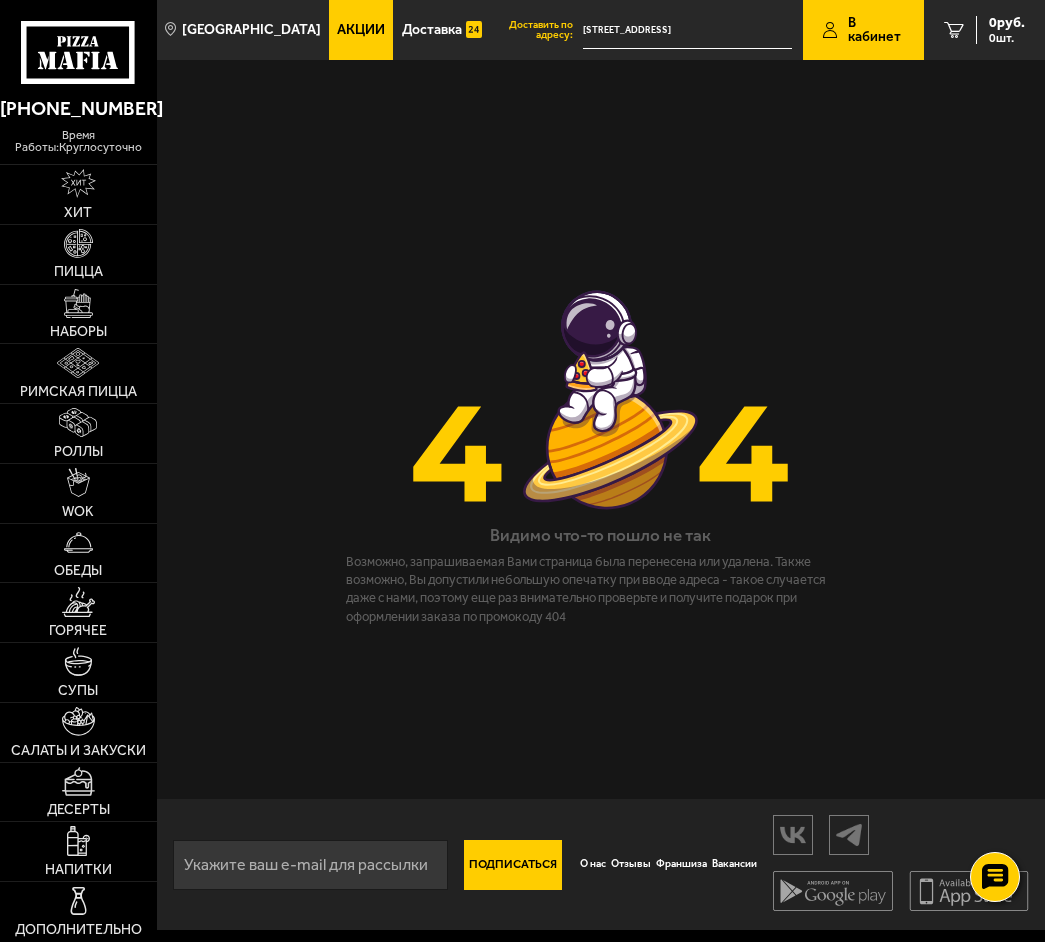 scroll, scrollTop: 16, scrollLeft: 0, axis: vertical 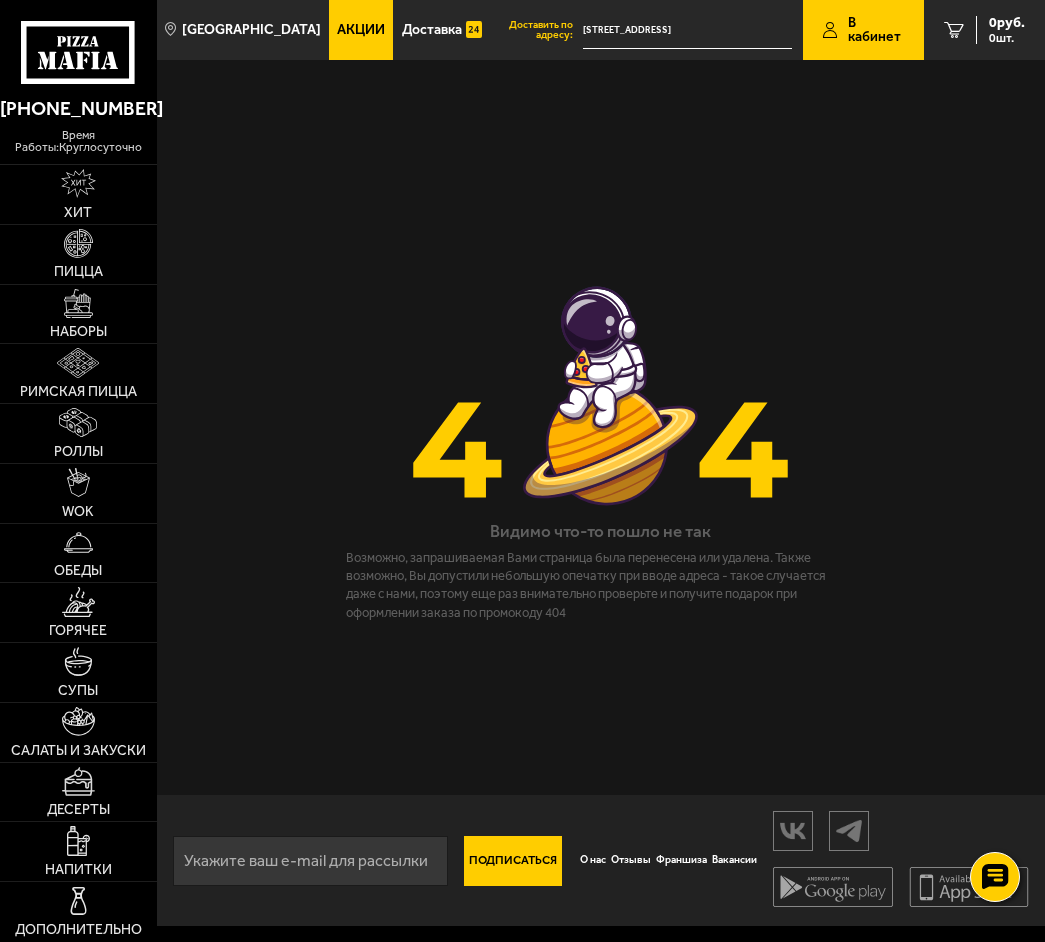 click on "В кабинет" at bounding box center (863, 30) 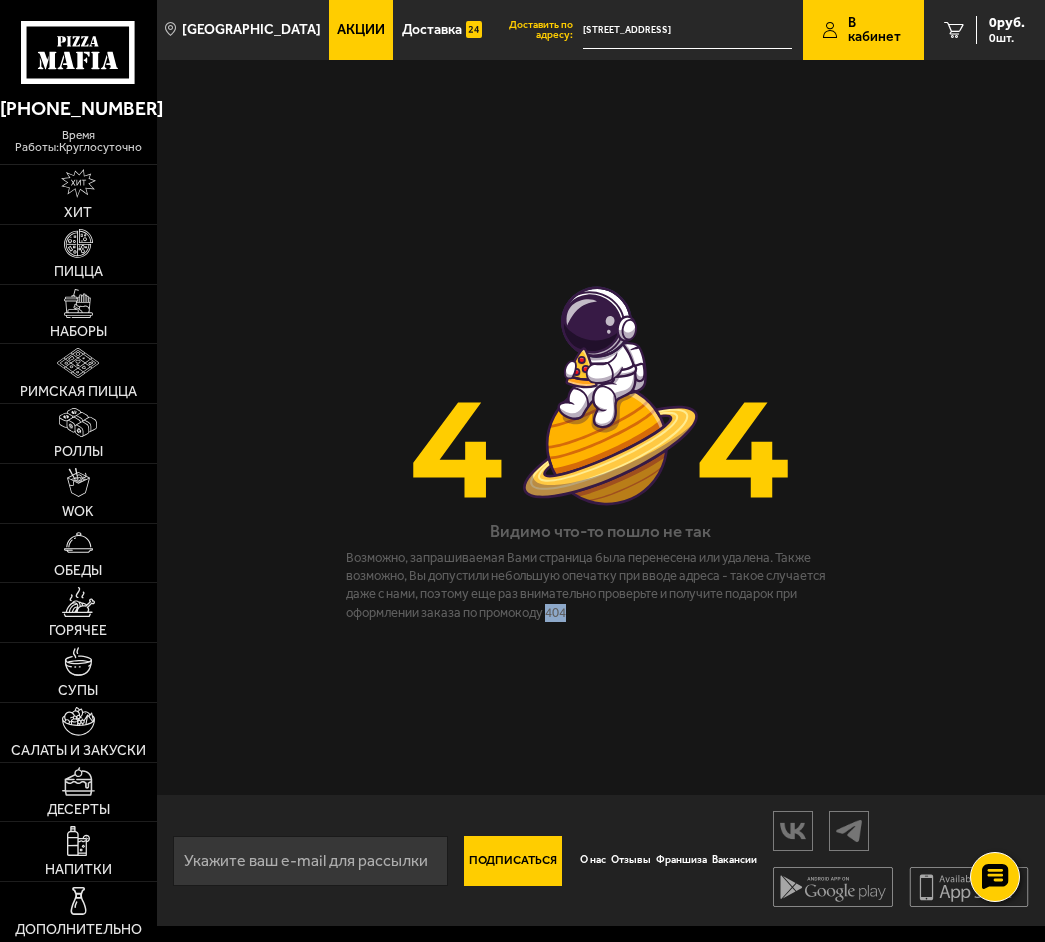 drag, startPoint x: 573, startPoint y: 615, endPoint x: 547, endPoint y: 618, distance: 26.172504 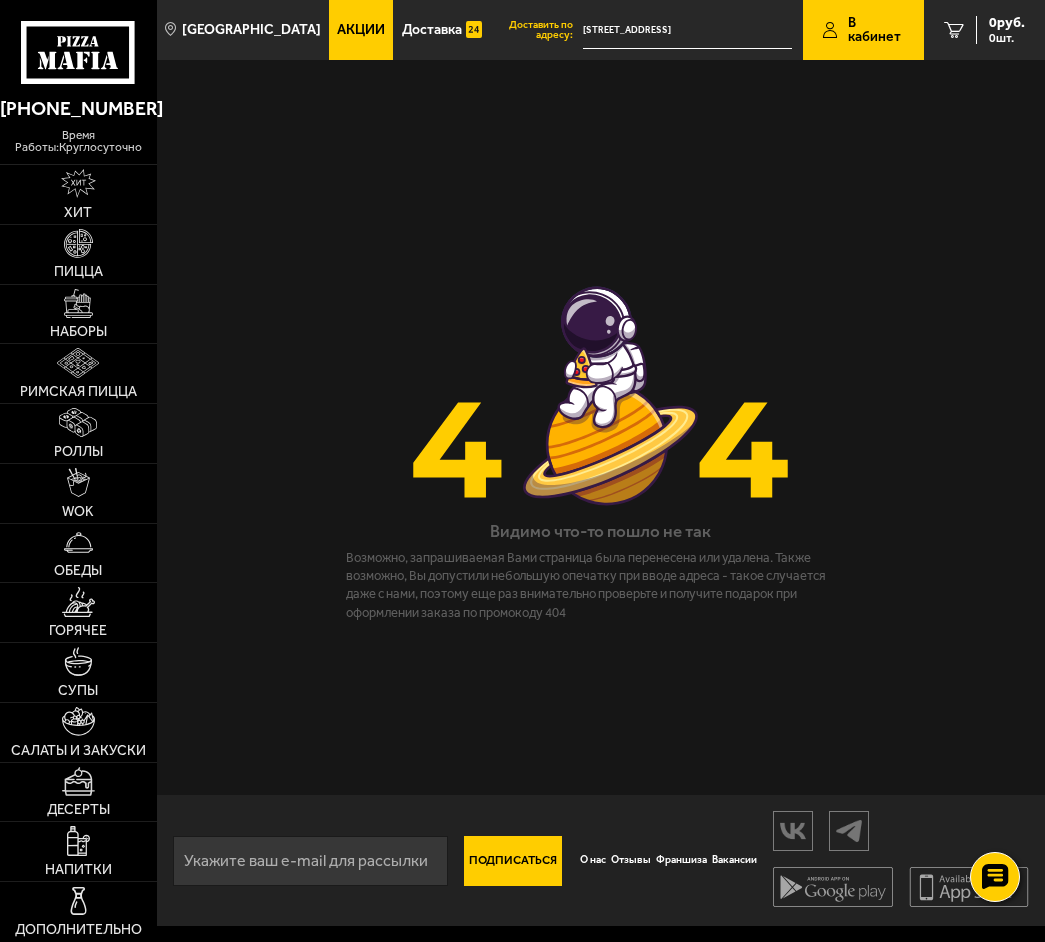 click on "В кабинет" at bounding box center (863, 30) 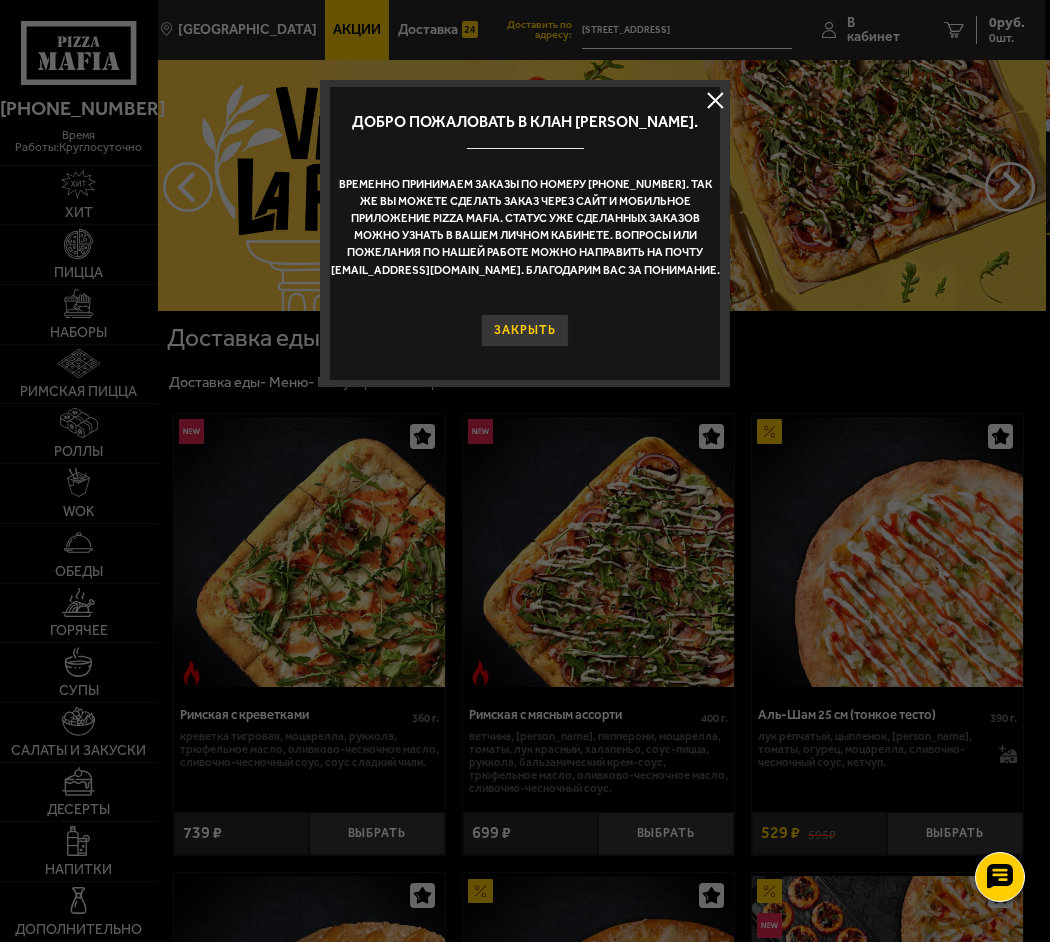 click on "Закрыть" at bounding box center [525, 330] 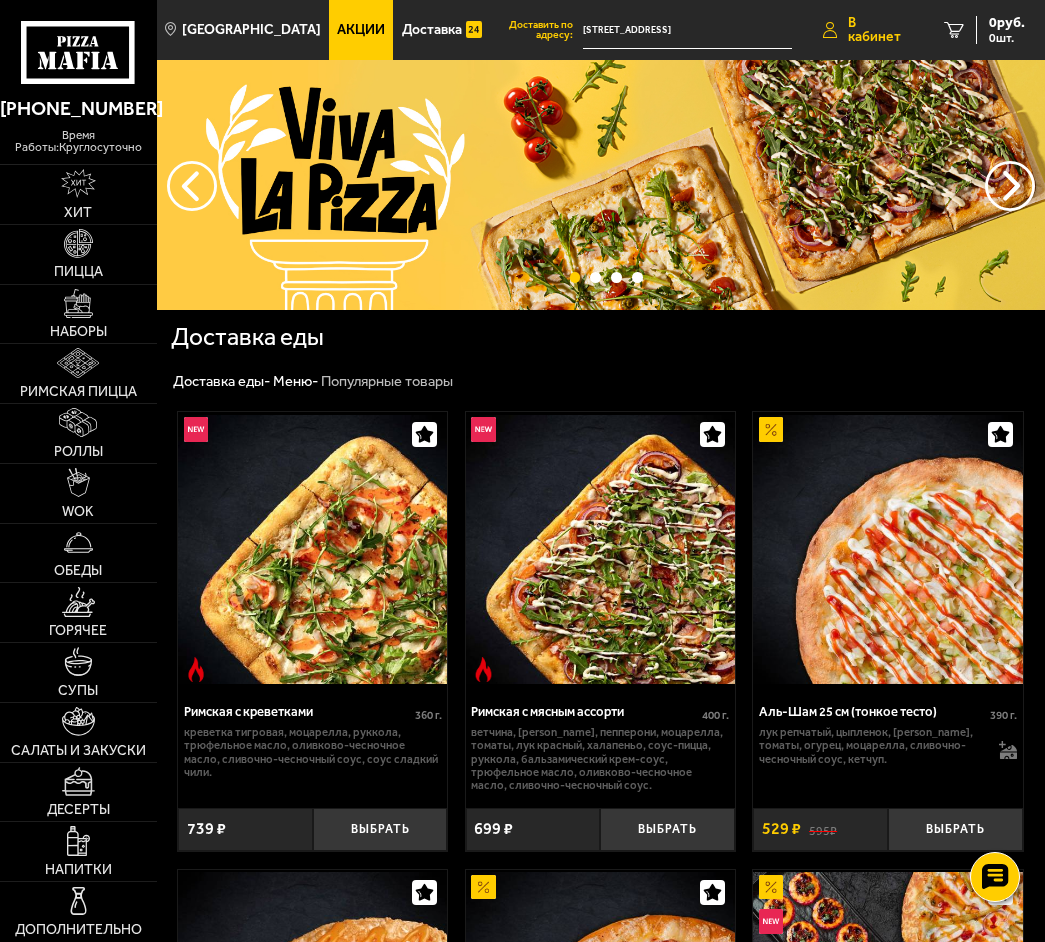 click on "В кабинет" at bounding box center (876, 30) 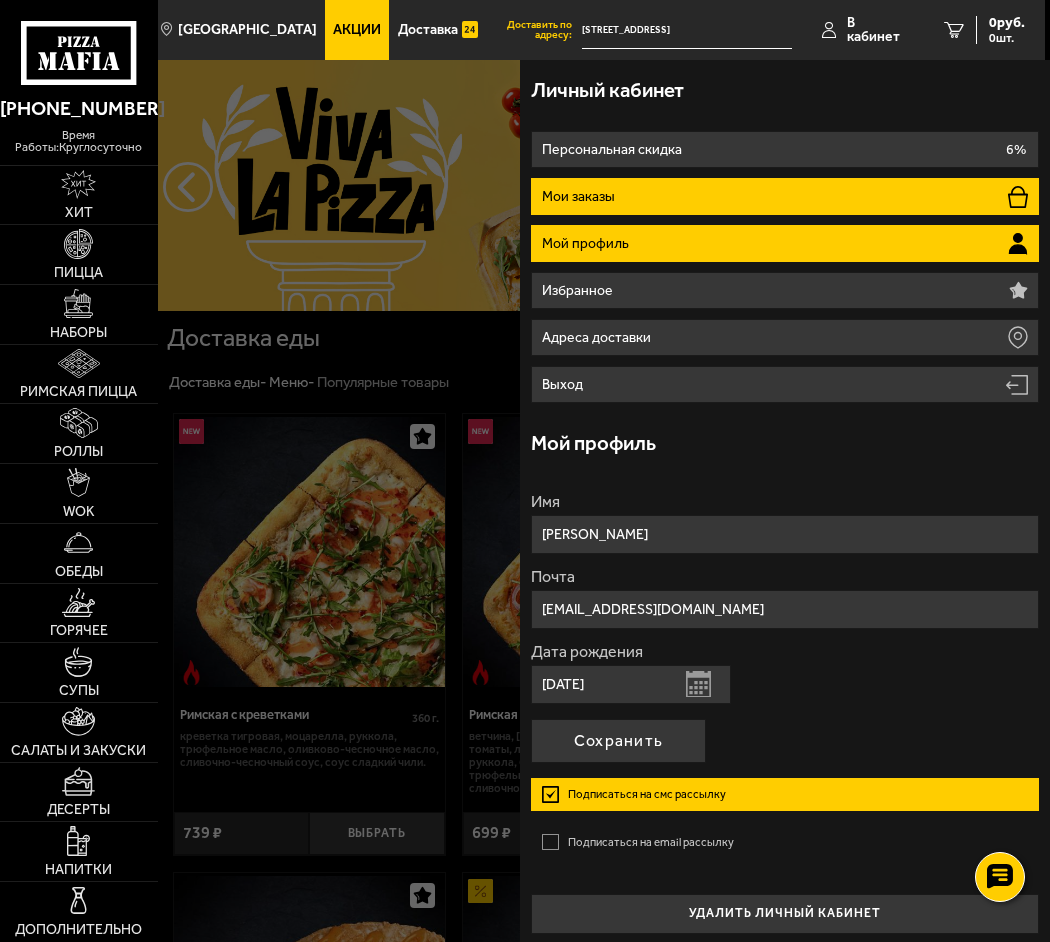 click on "Мои заказы" at bounding box center (580, 197) 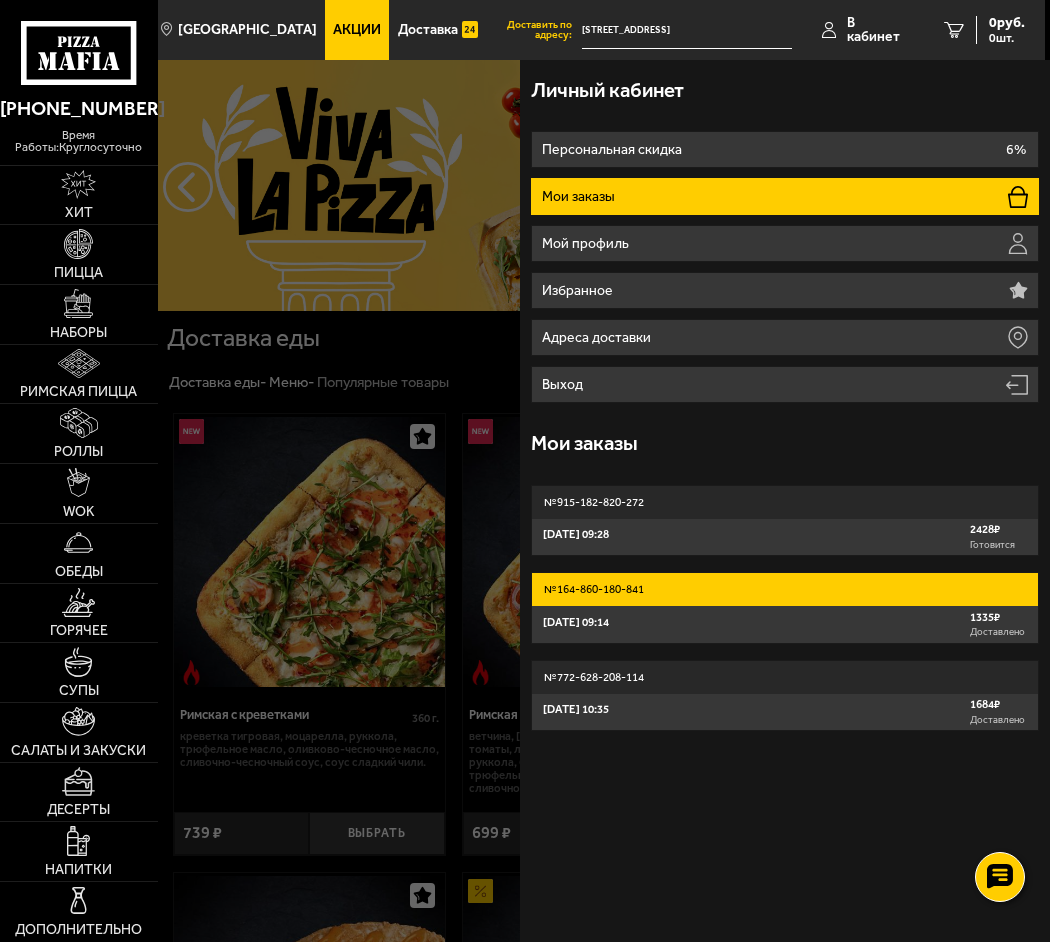 click on "№  164-860-180-841" at bounding box center [785, 589] 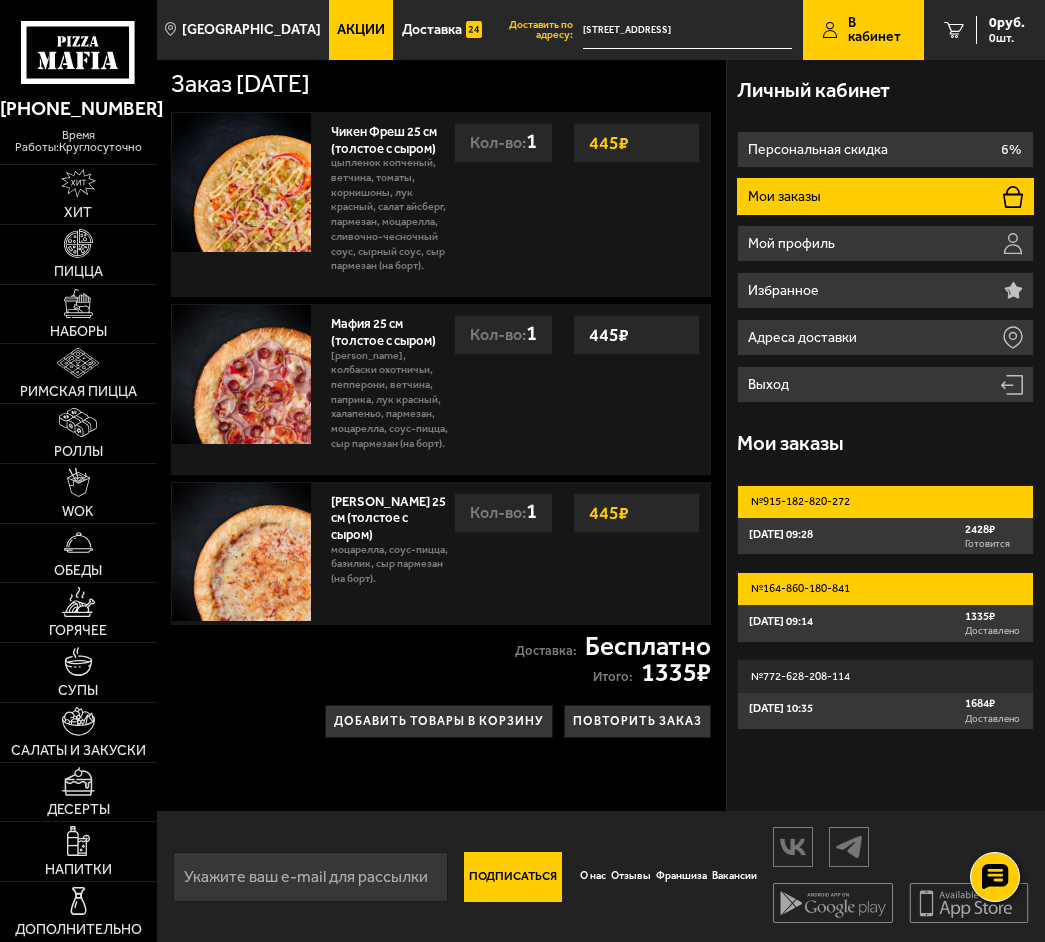 click on "№  915-182-820-272" at bounding box center (885, 502) 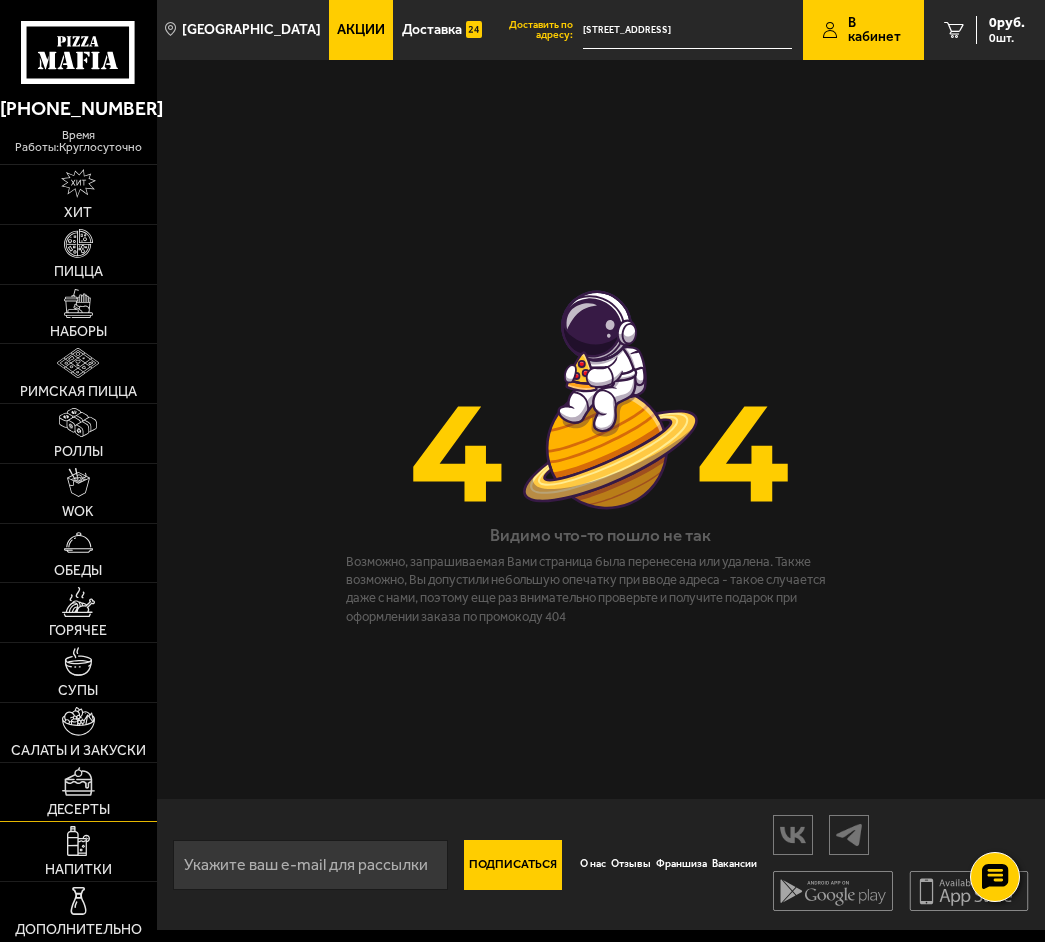 scroll, scrollTop: 16, scrollLeft: 0, axis: vertical 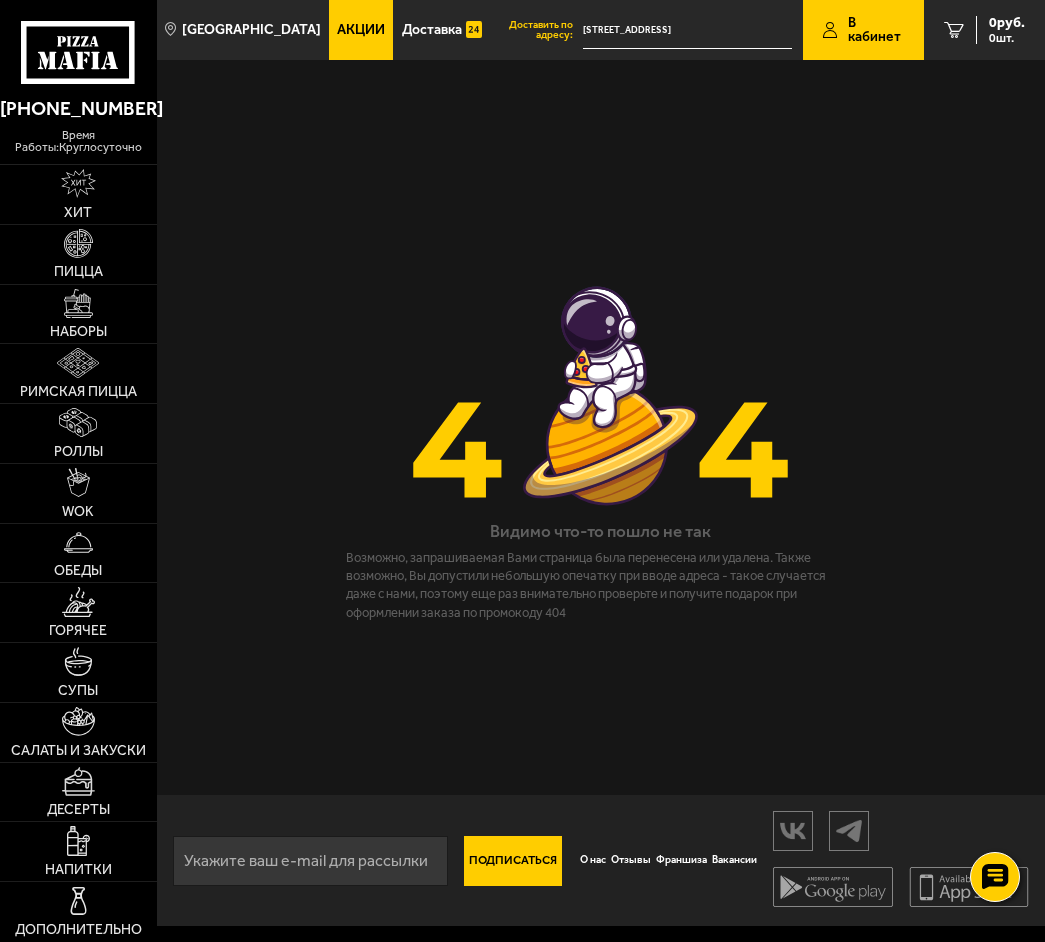 click on "В кабинет" at bounding box center (876, 30) 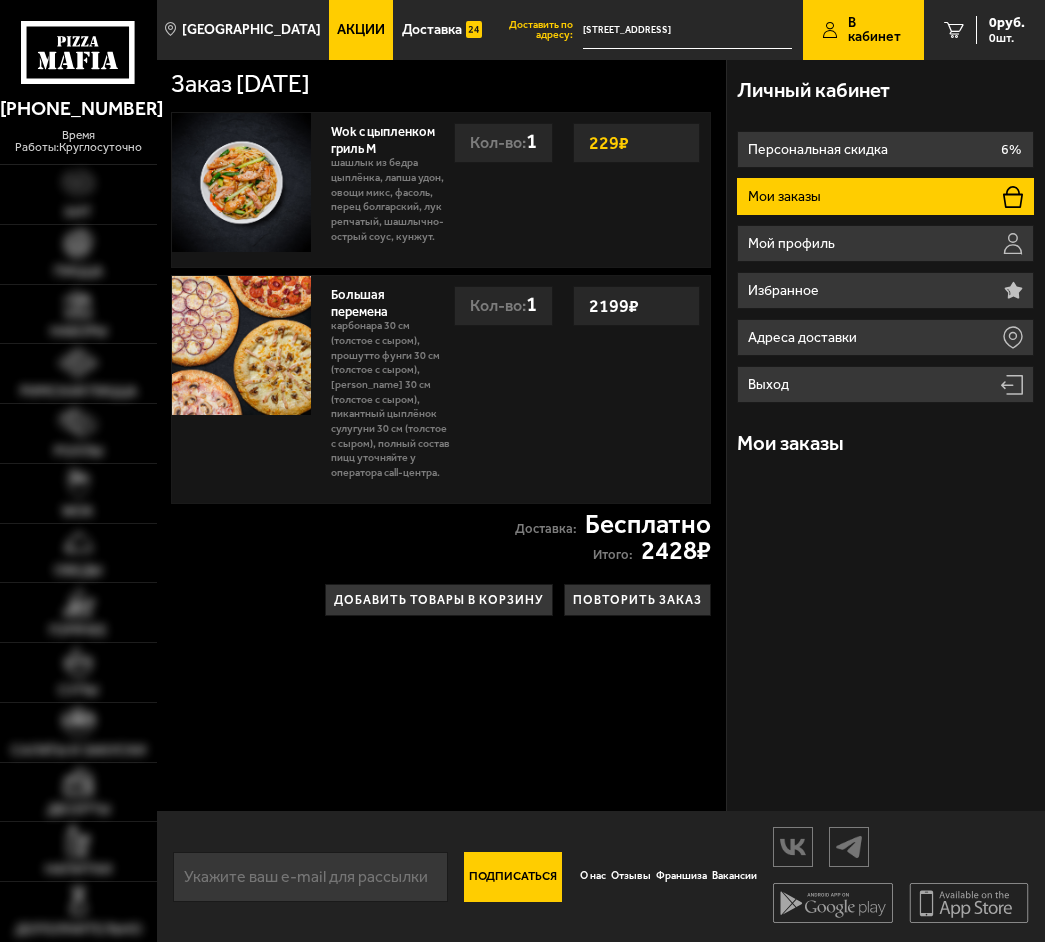 scroll, scrollTop: 0, scrollLeft: 0, axis: both 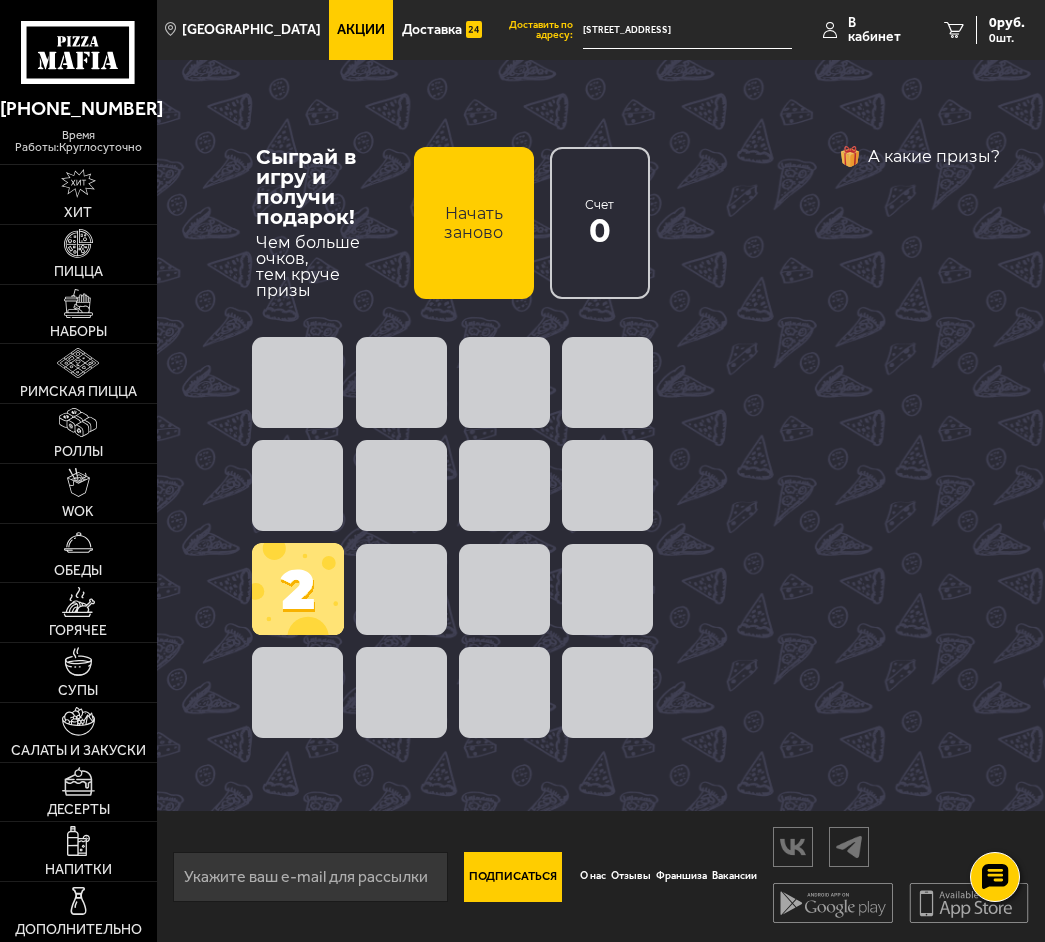 click at bounding box center [298, 589] 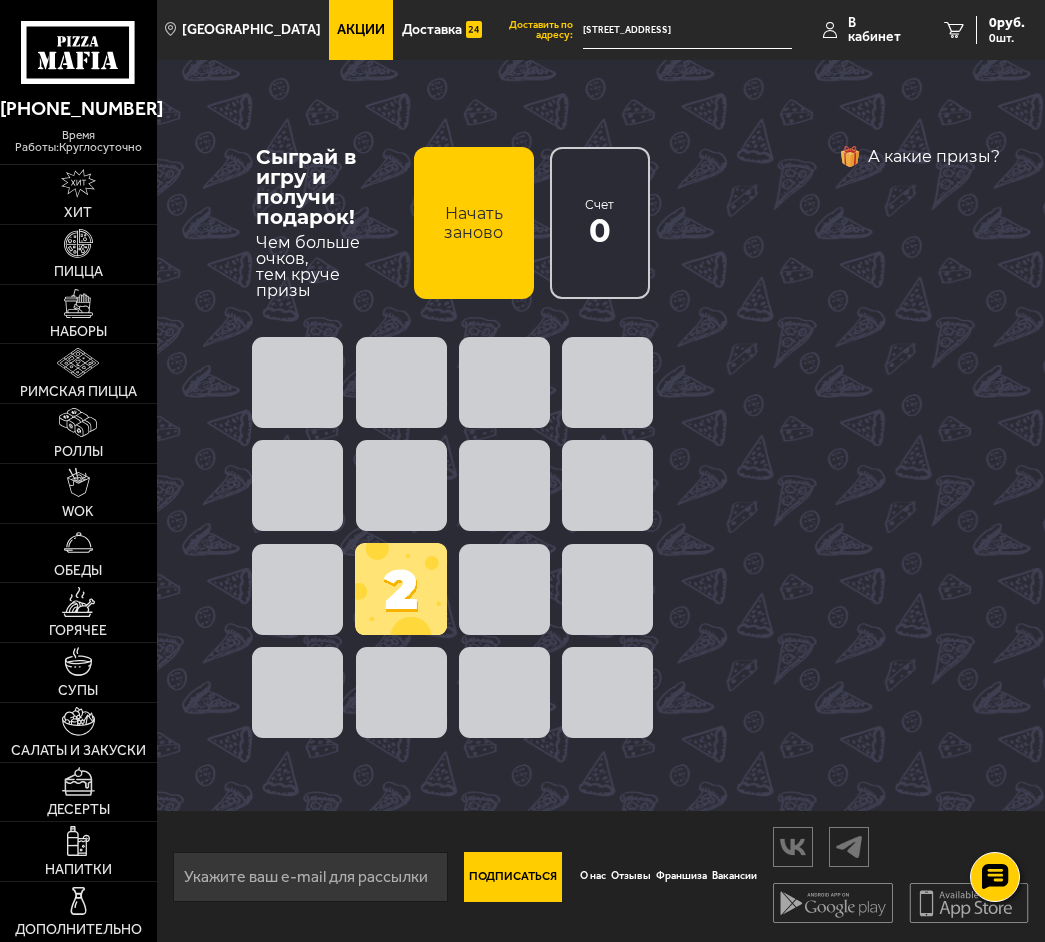 drag, startPoint x: 381, startPoint y: 589, endPoint x: 394, endPoint y: 636, distance: 48.76474 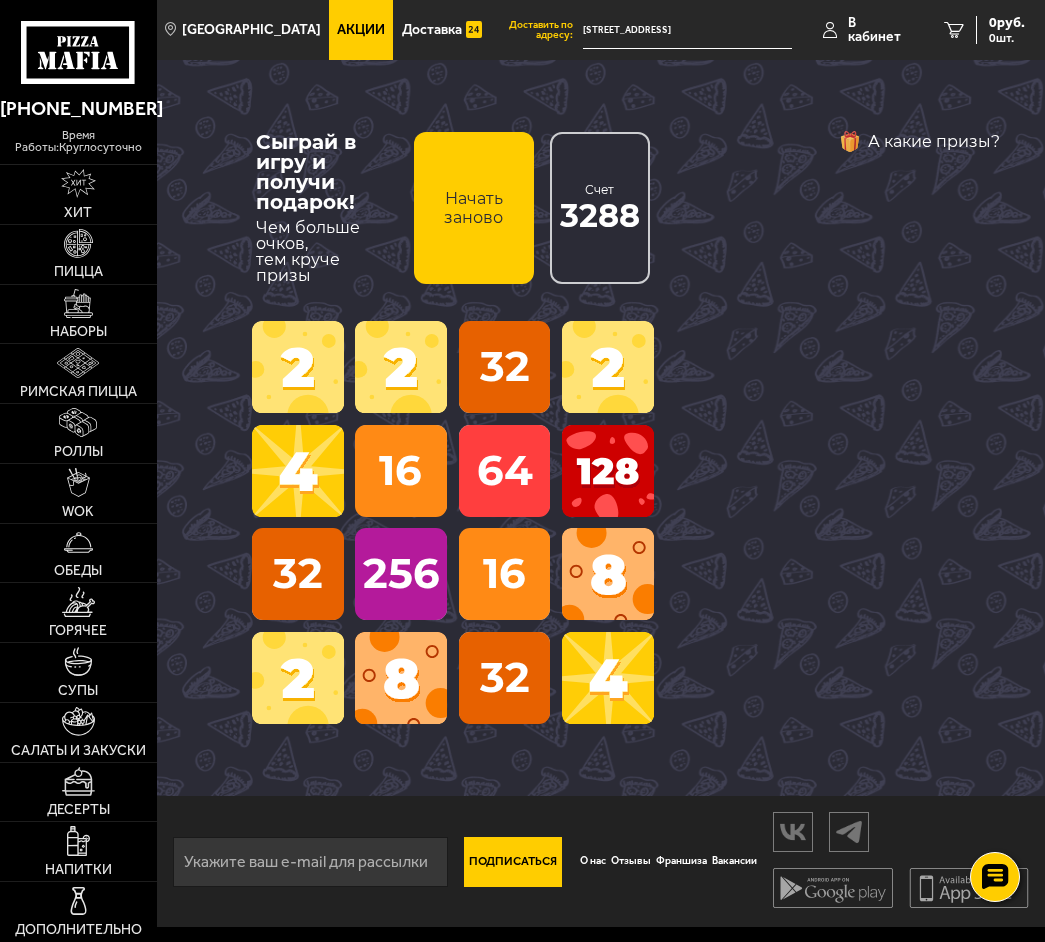 scroll, scrollTop: 16, scrollLeft: 0, axis: vertical 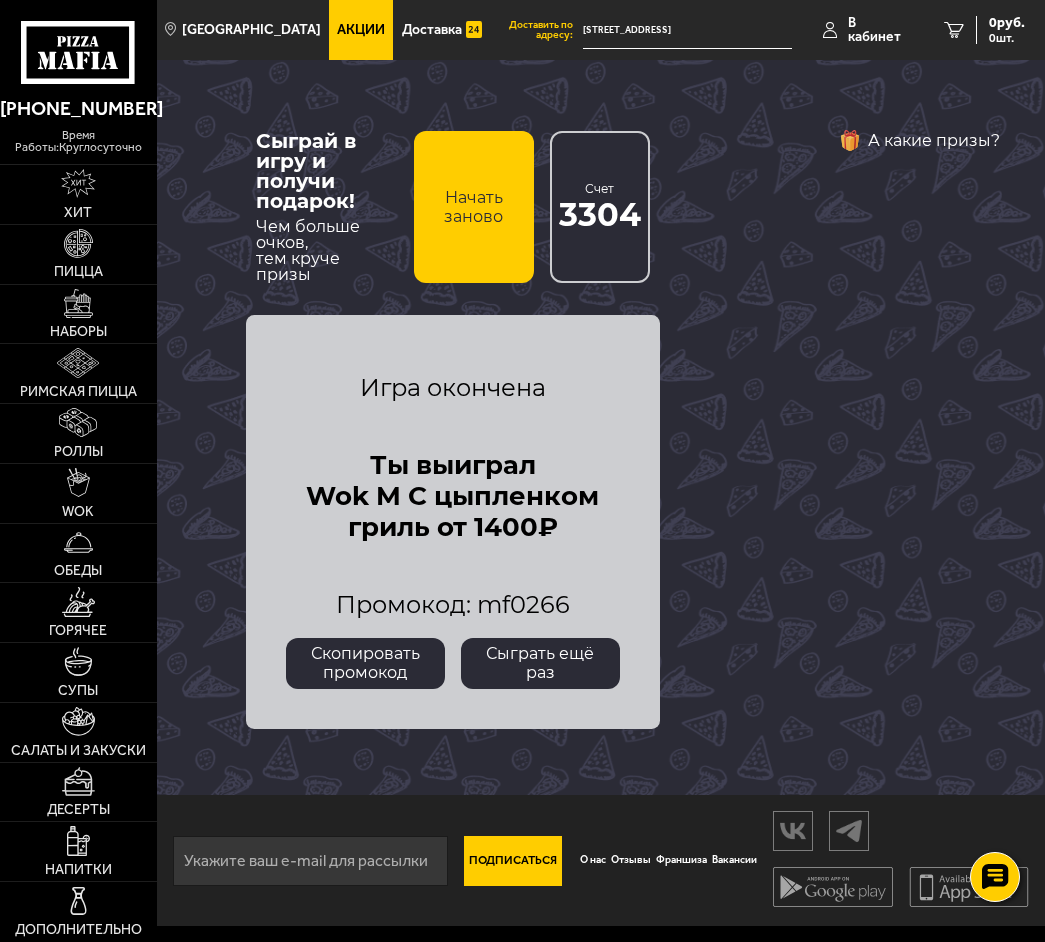 click on "Сыграй в игру и получи подарок! Чем больше очков,   тем круче призы Начать заново Счет 3304 256 32 128 64 8 32 32 16 8 4 16 2 8 2 4 2 Игра окончена Ты выиграл
Wok M С цыпленком гриль от 1400₽ Промокод: mf0266 Скопировать промокод Сыграть ещё раз А какие призы?" at bounding box center (601, 419) 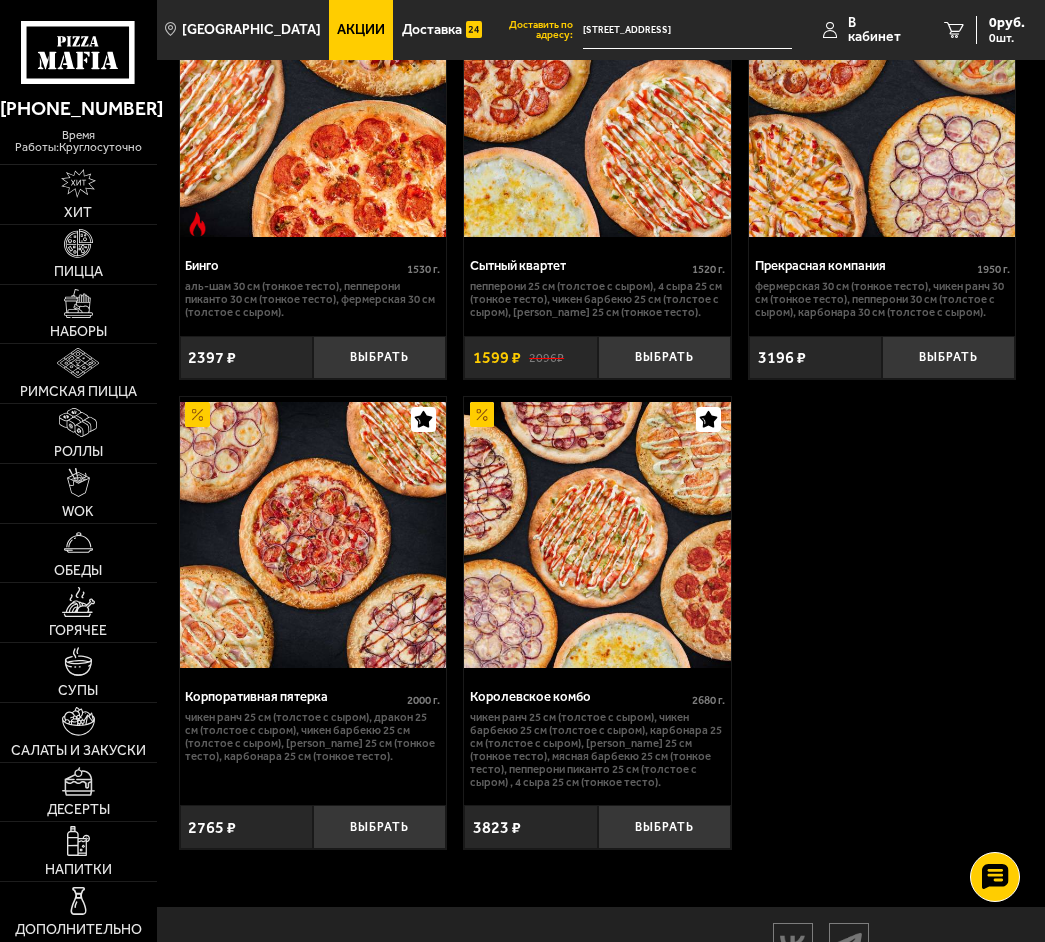 scroll, scrollTop: 2400, scrollLeft: 0, axis: vertical 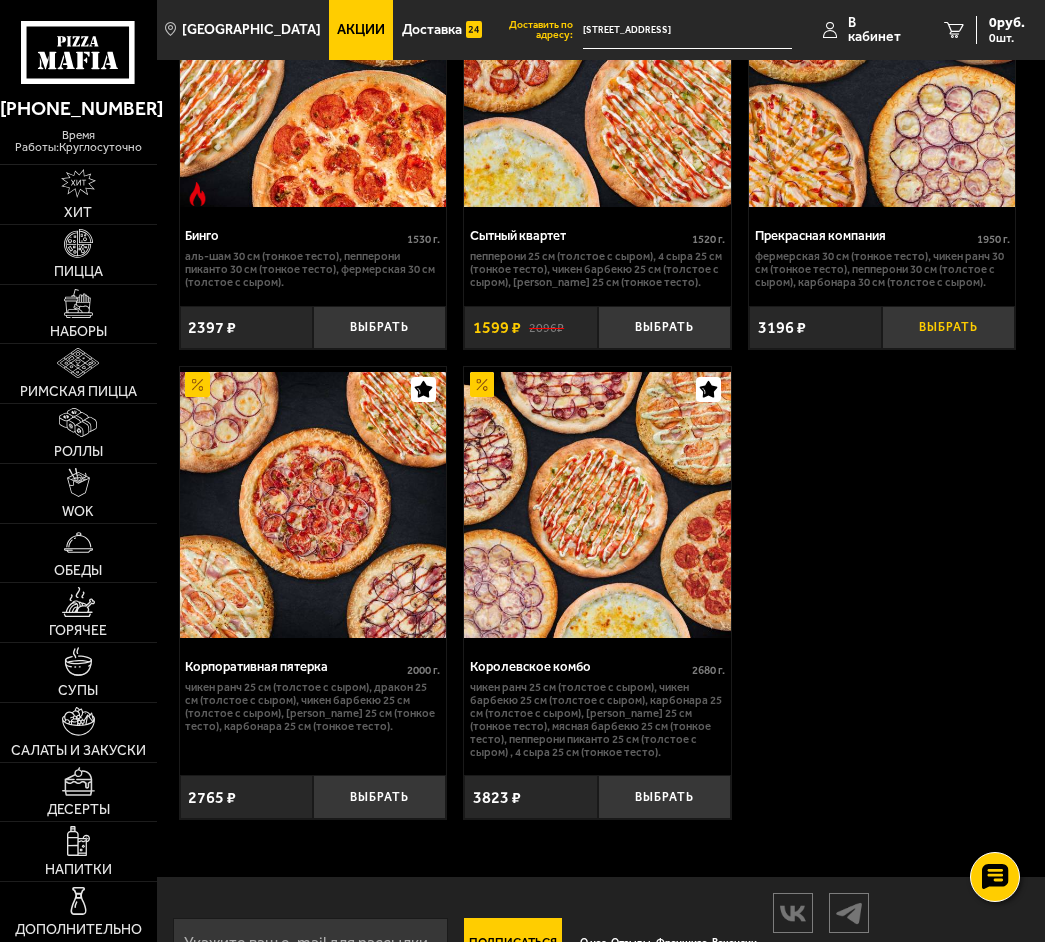 click on "Выбрать" at bounding box center [948, 327] 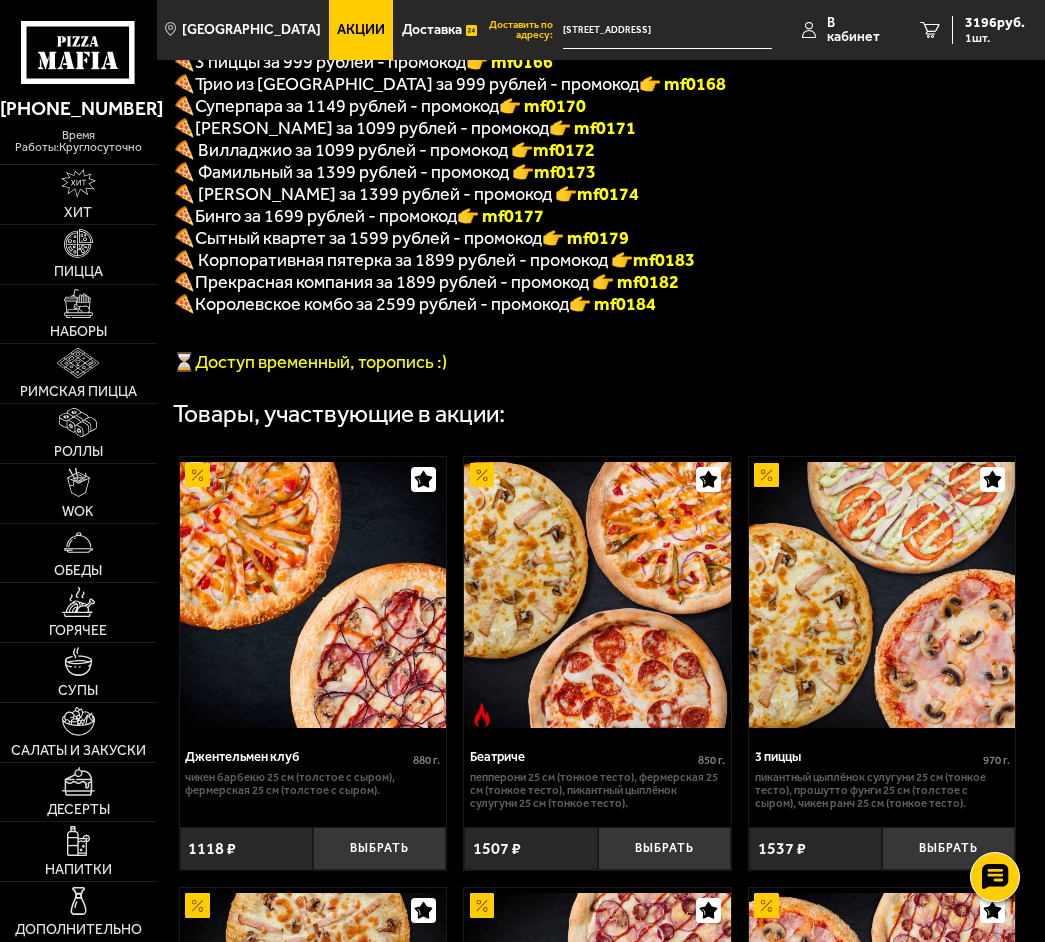 scroll, scrollTop: 300, scrollLeft: 0, axis: vertical 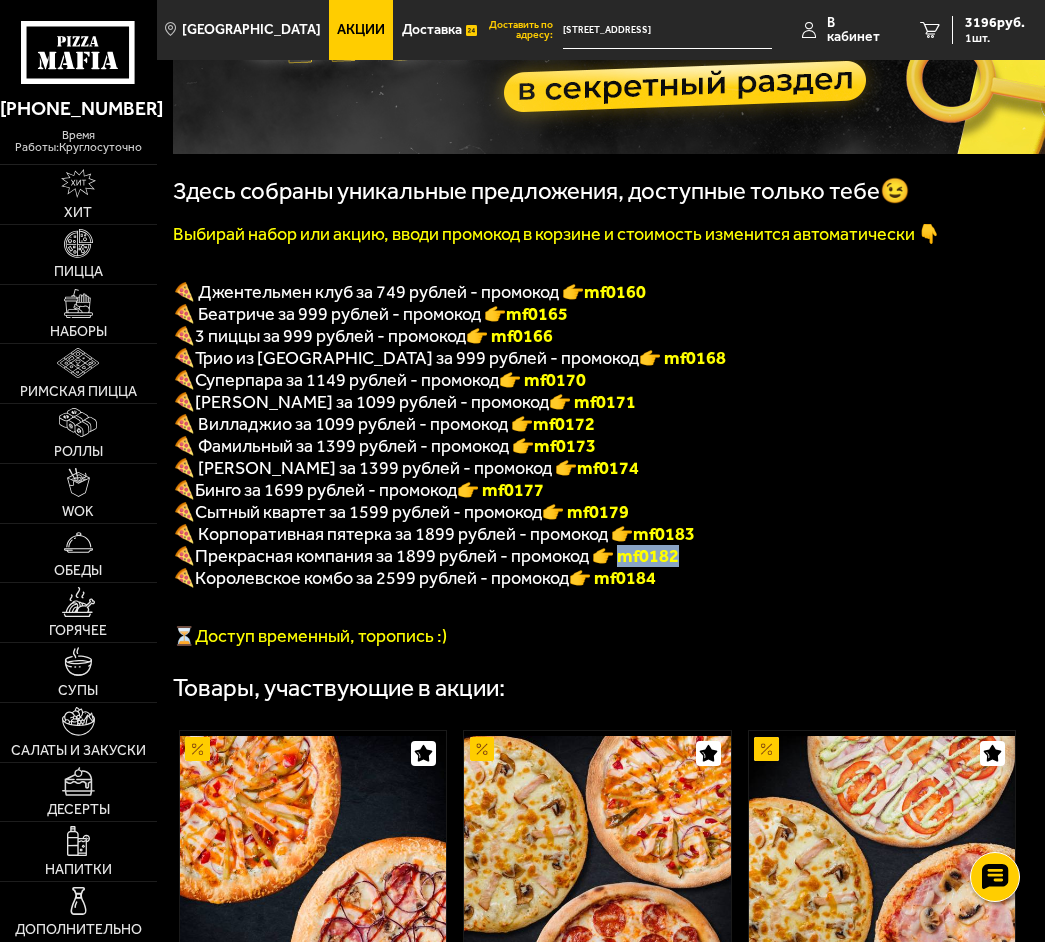 drag, startPoint x: 681, startPoint y: 578, endPoint x: 628, endPoint y: 578, distance: 53 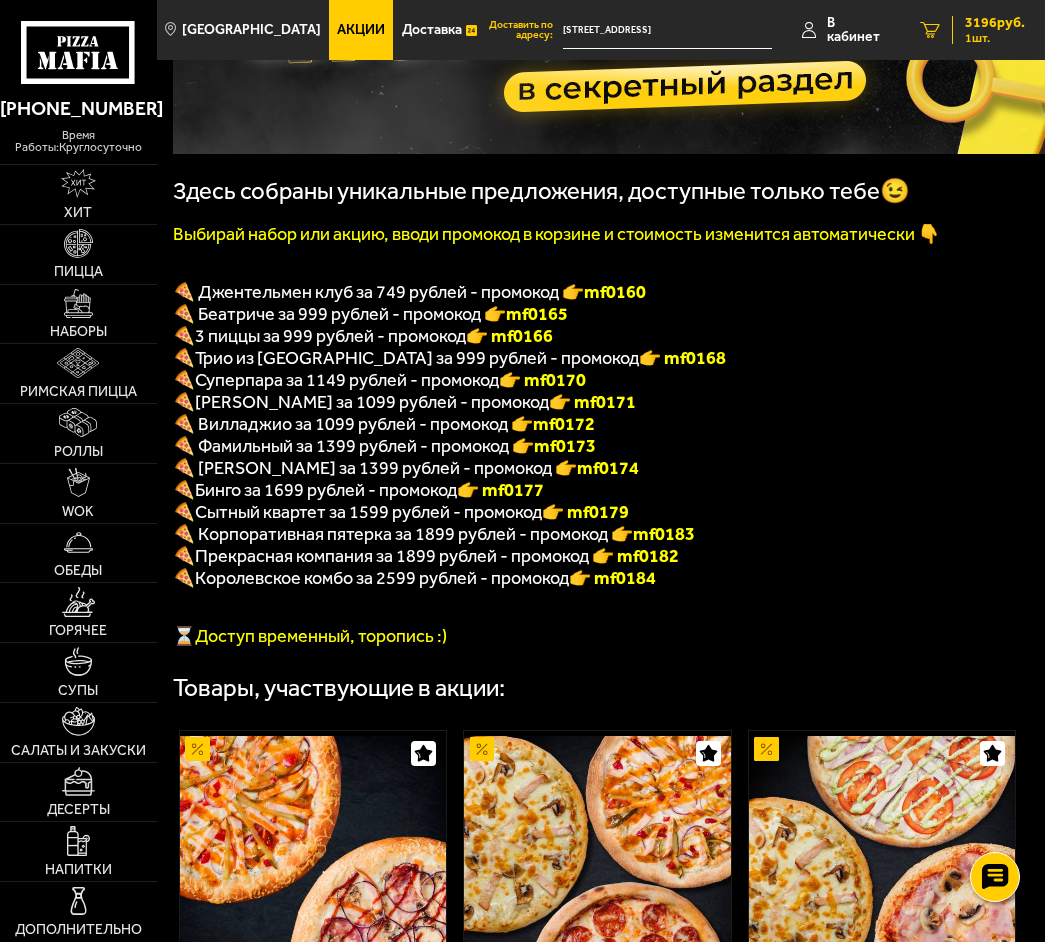 click on "3196  руб." at bounding box center [995, 23] 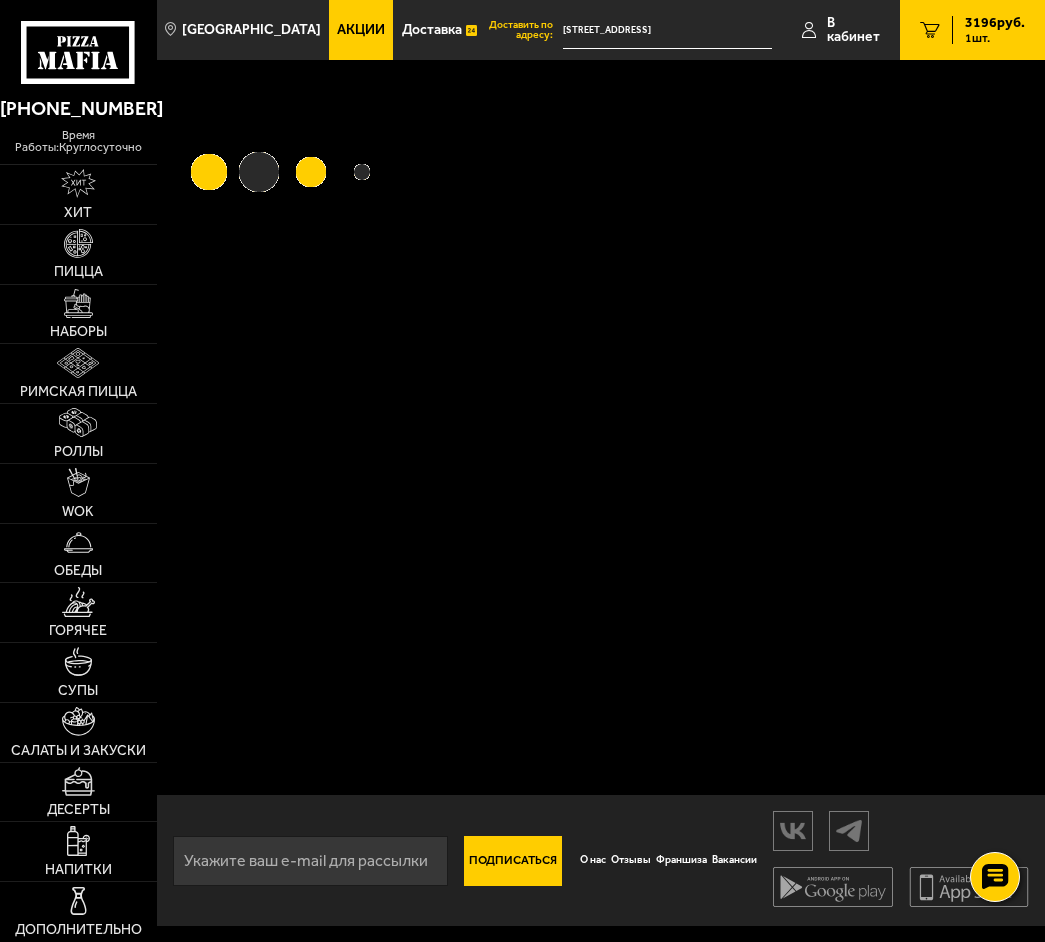 scroll, scrollTop: 0, scrollLeft: 0, axis: both 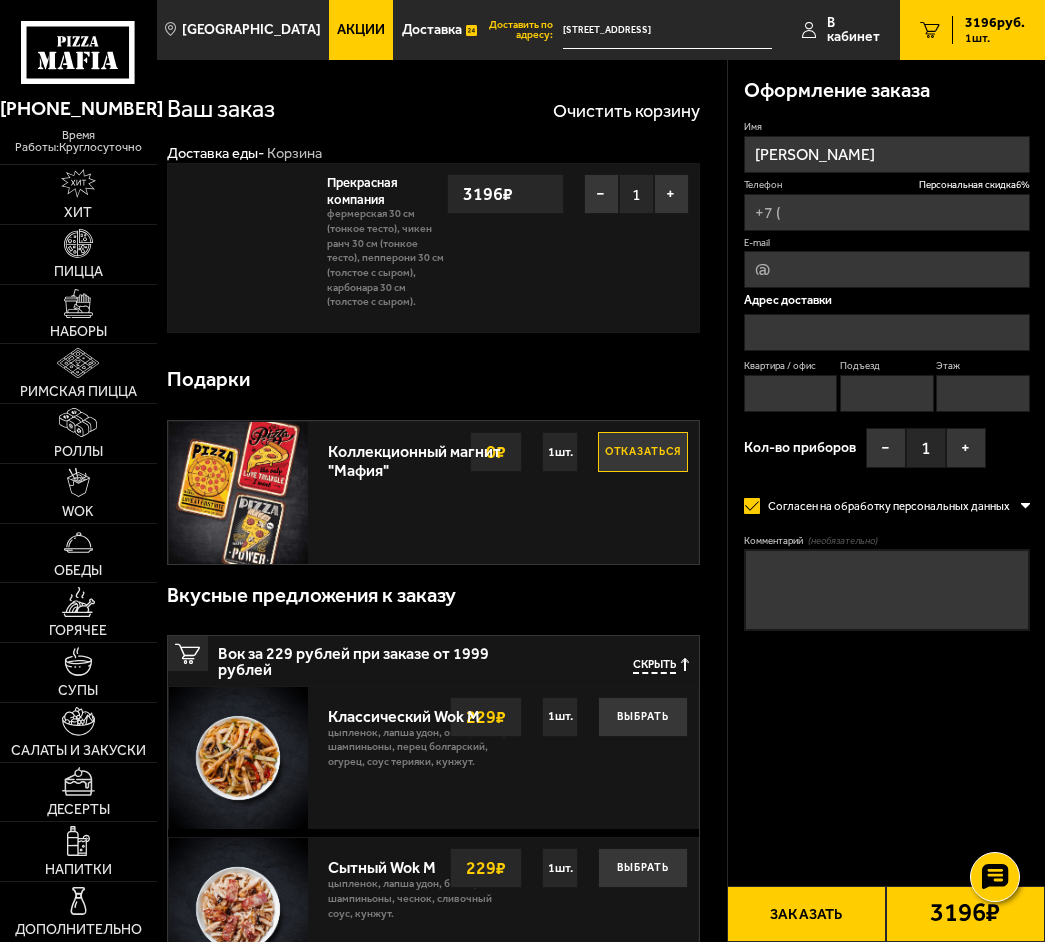 type on "[PHONE_NUMBER]" 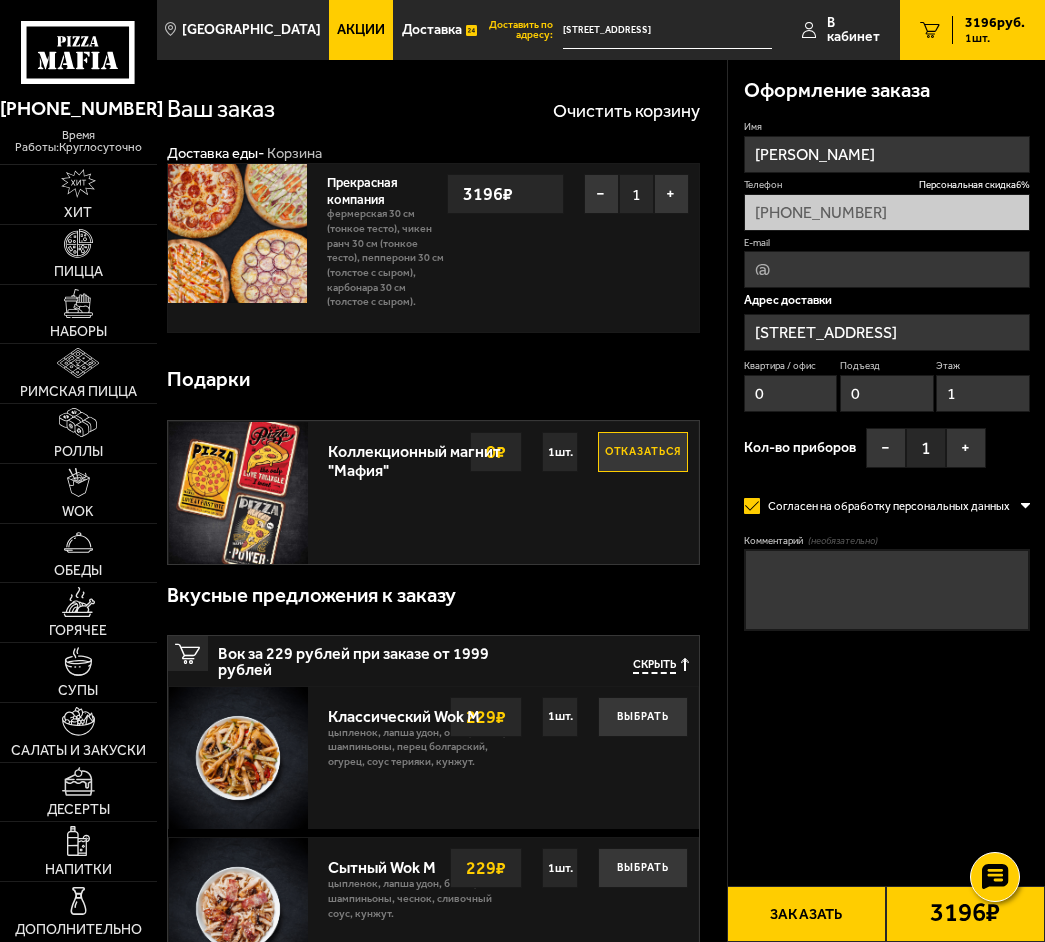 type on "[STREET_ADDRESS]" 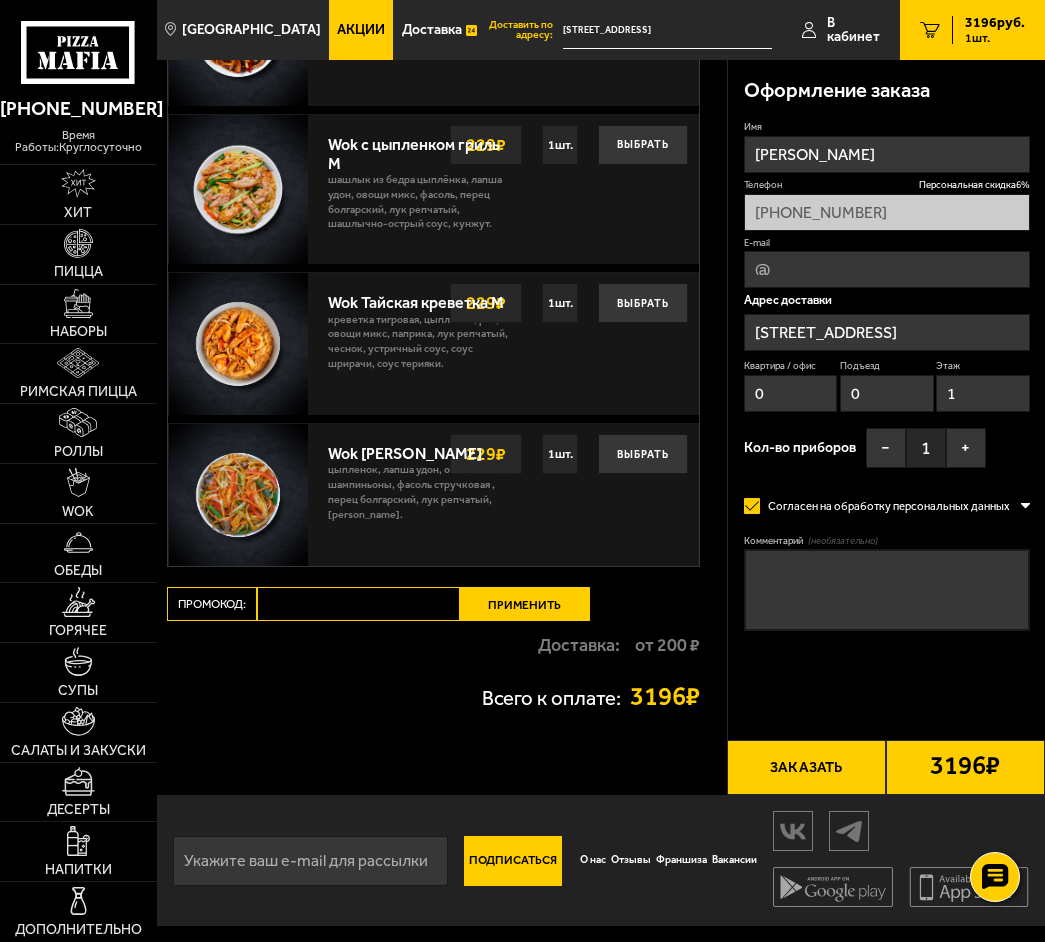 scroll, scrollTop: 1031, scrollLeft: 0, axis: vertical 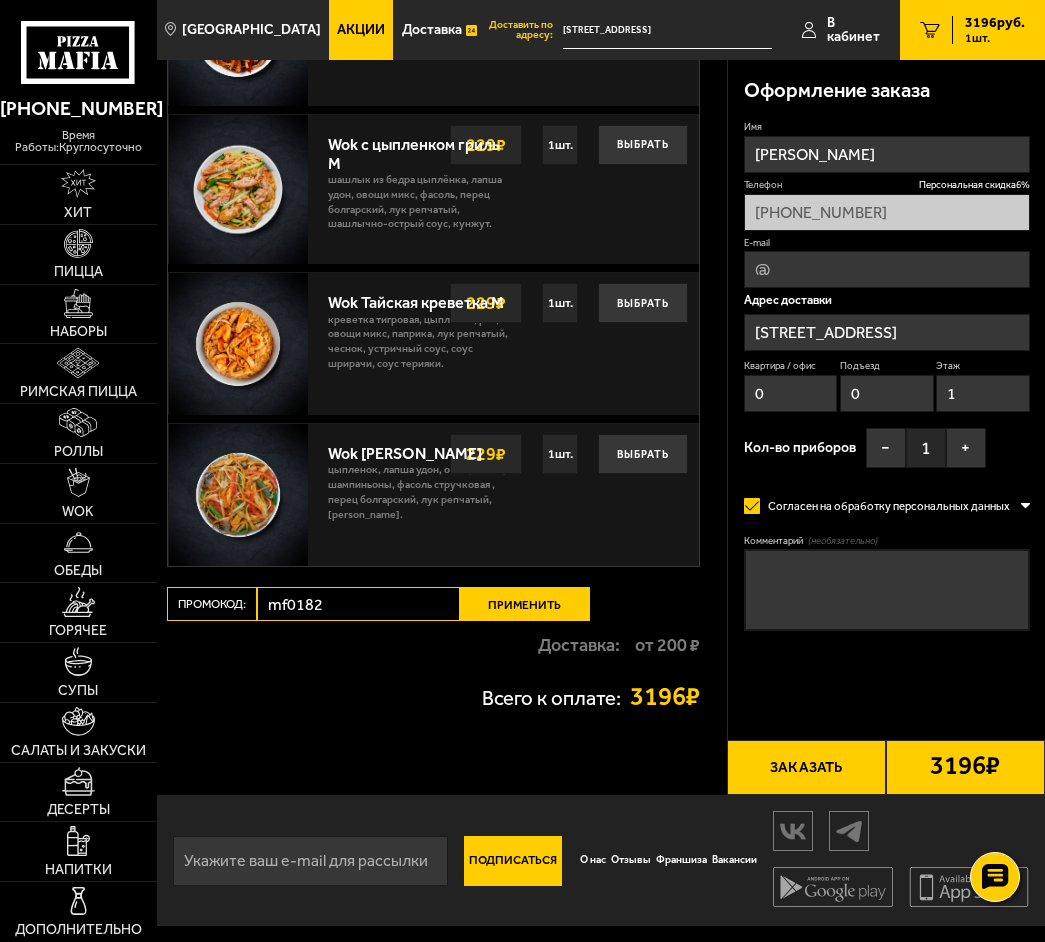 type on "mf0182" 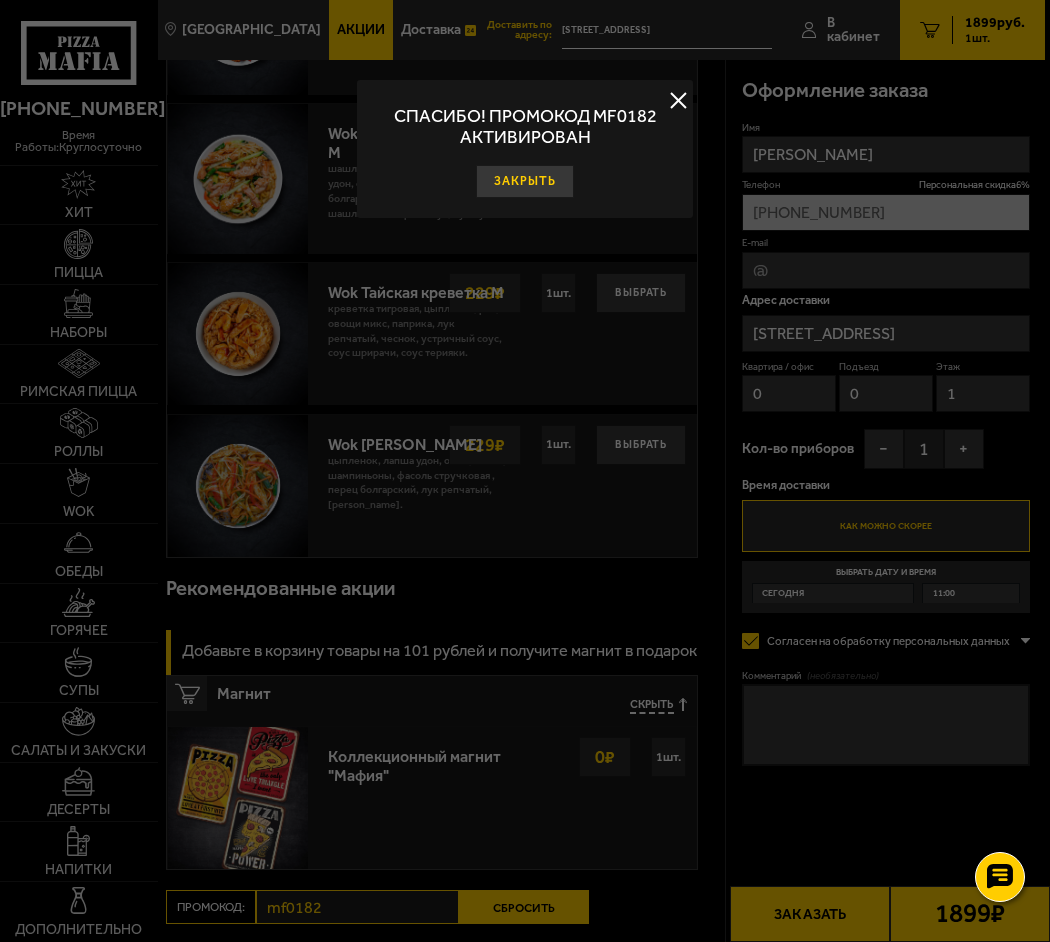 click on "Закрыть" at bounding box center [525, 181] 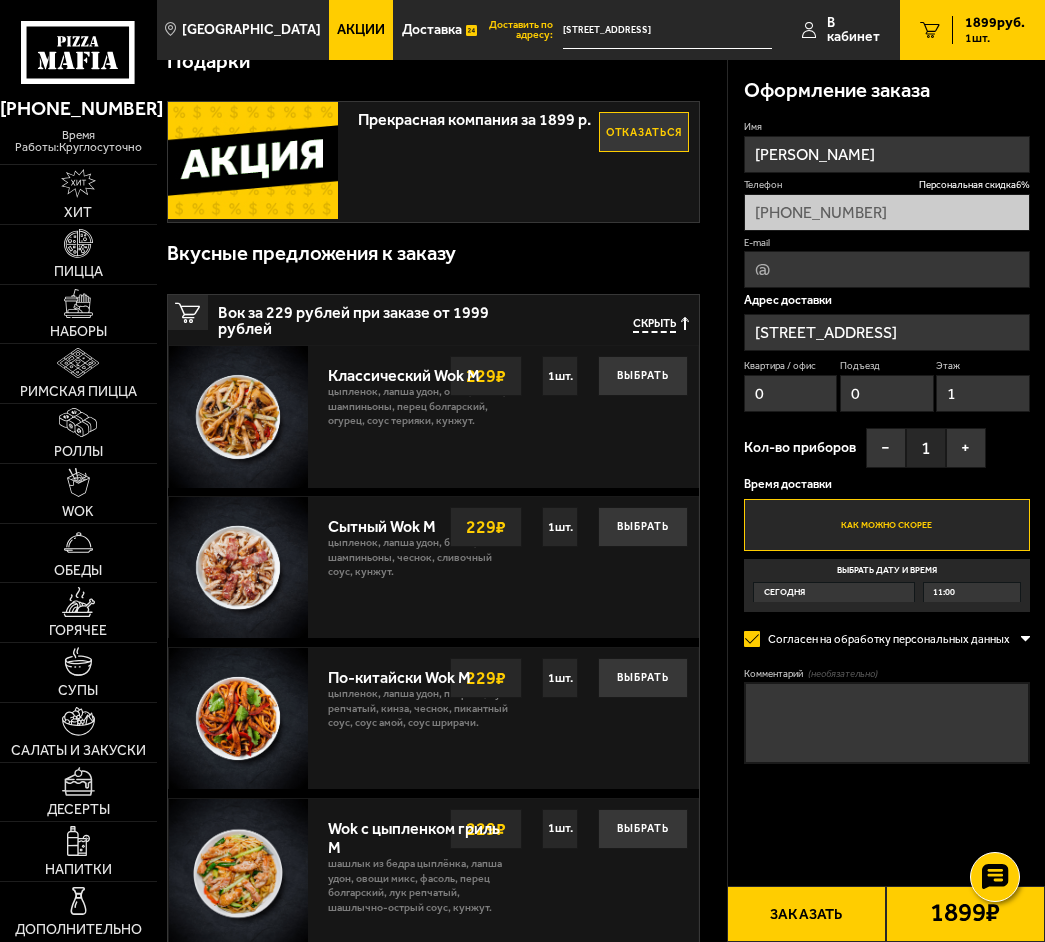 scroll, scrollTop: 331, scrollLeft: 0, axis: vertical 